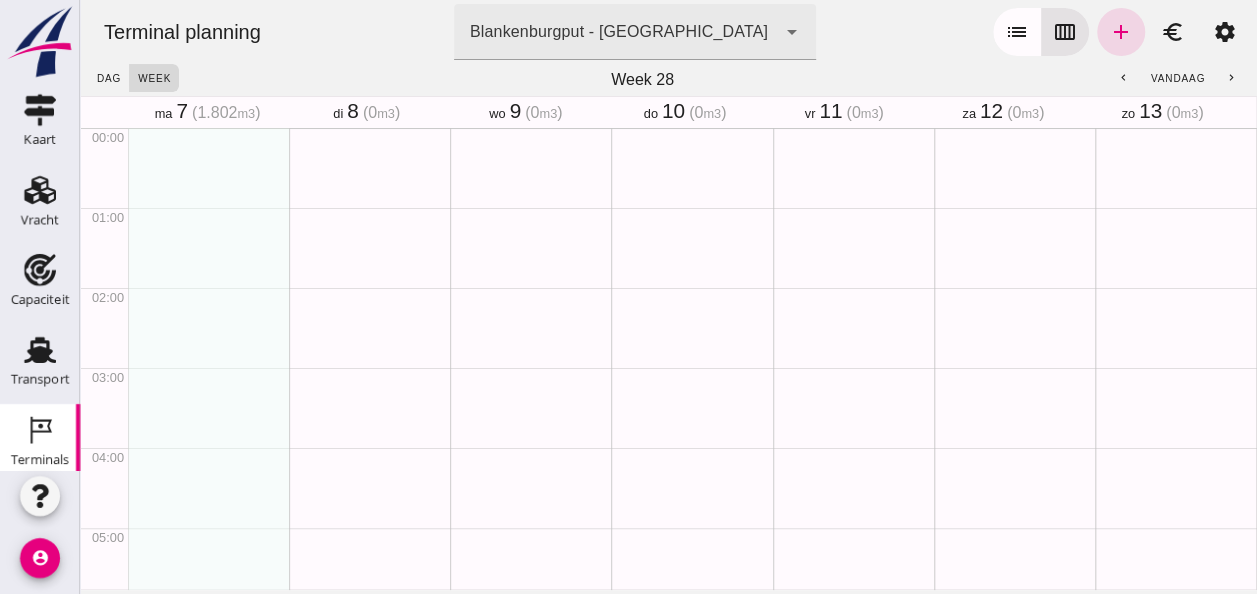 scroll, scrollTop: 0, scrollLeft: 0, axis: both 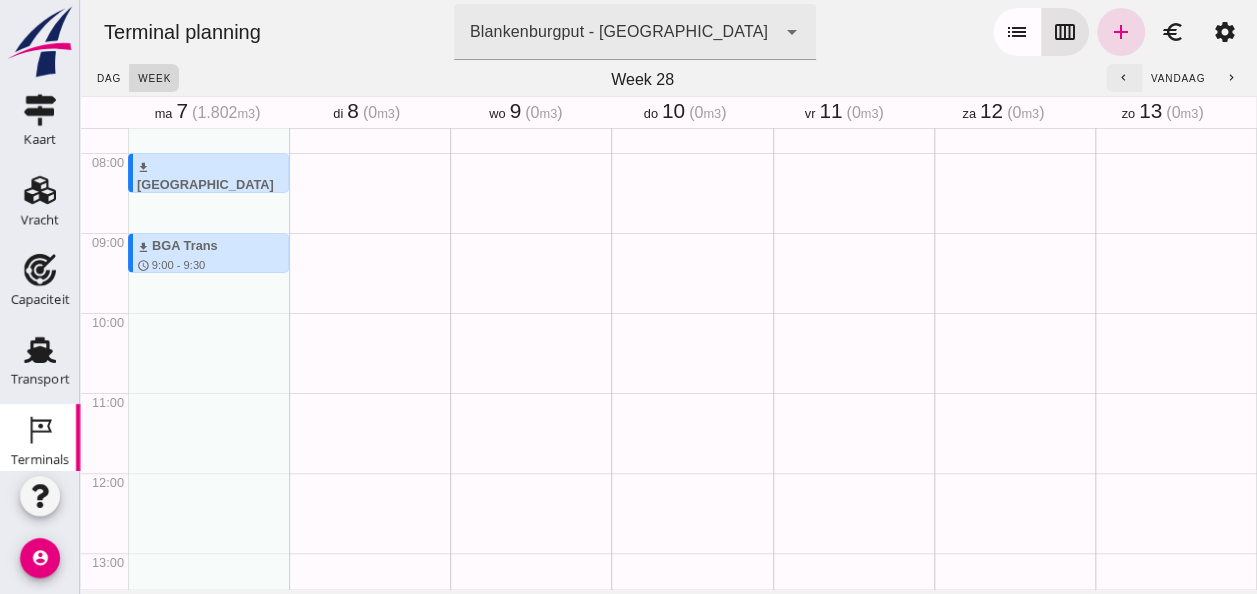 click on "chevron_left" at bounding box center [1124, 78] 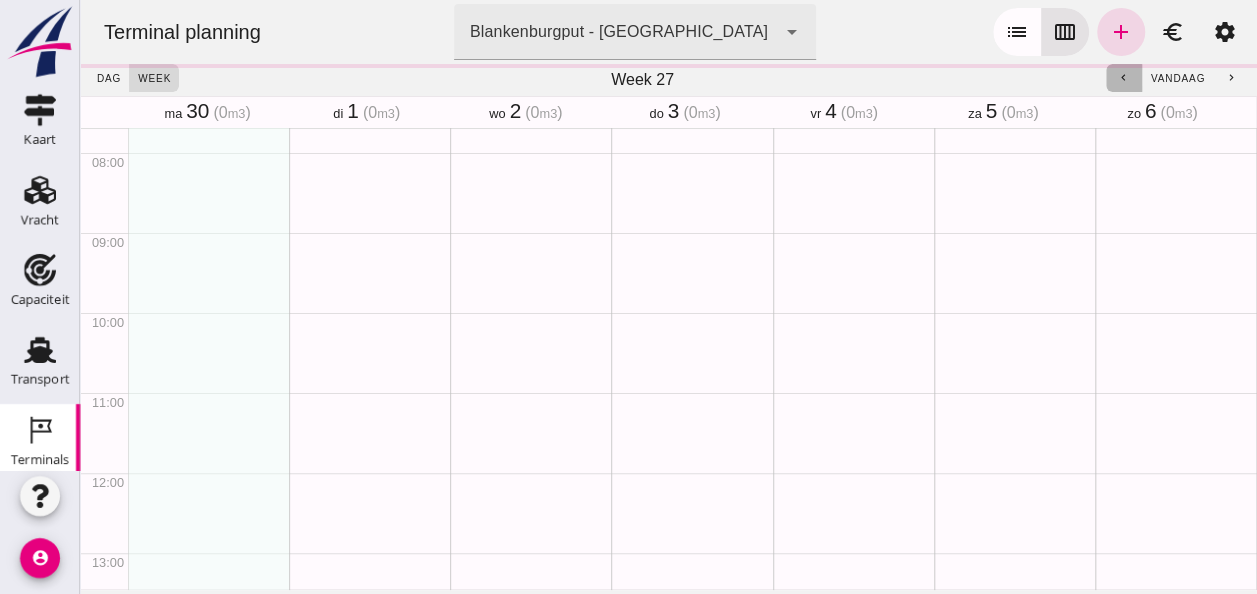 click on "chevron_left" at bounding box center [1124, 78] 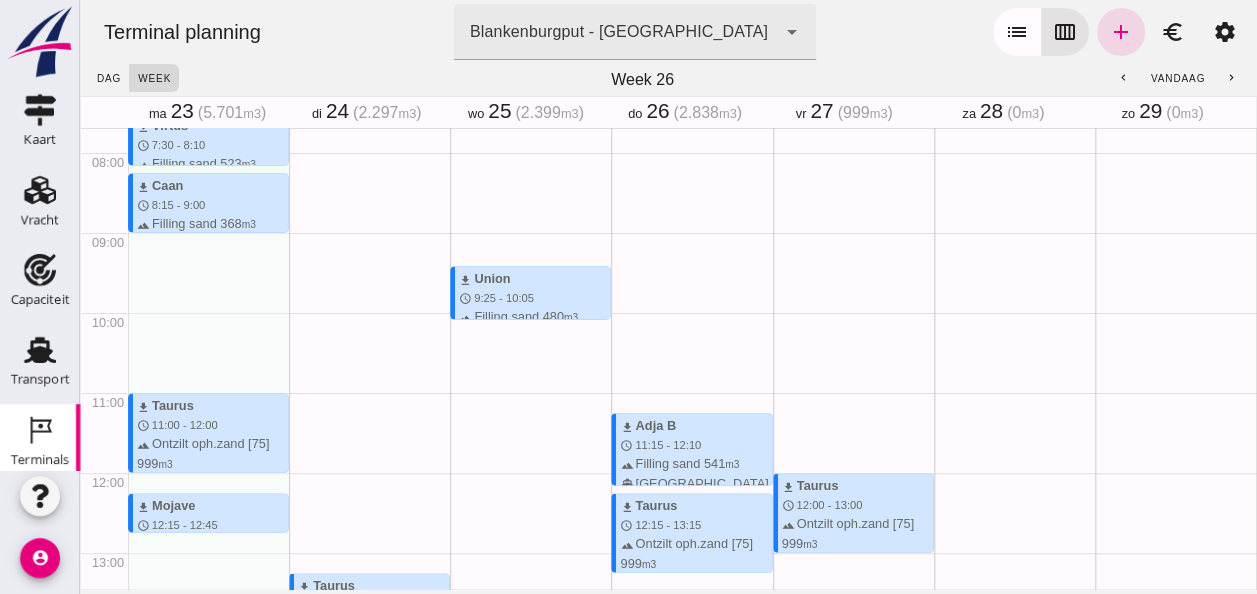 click on "Week 26" 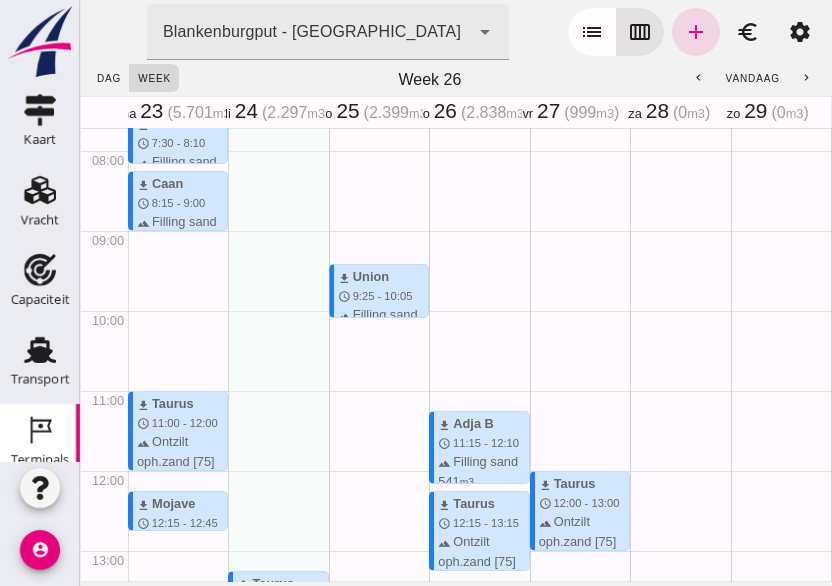 scroll, scrollTop: 618, scrollLeft: 0, axis: vertical 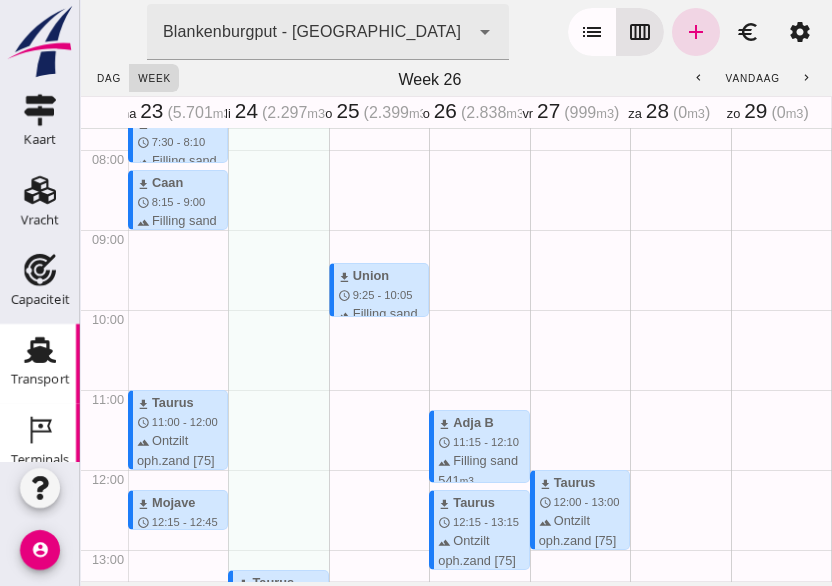 click 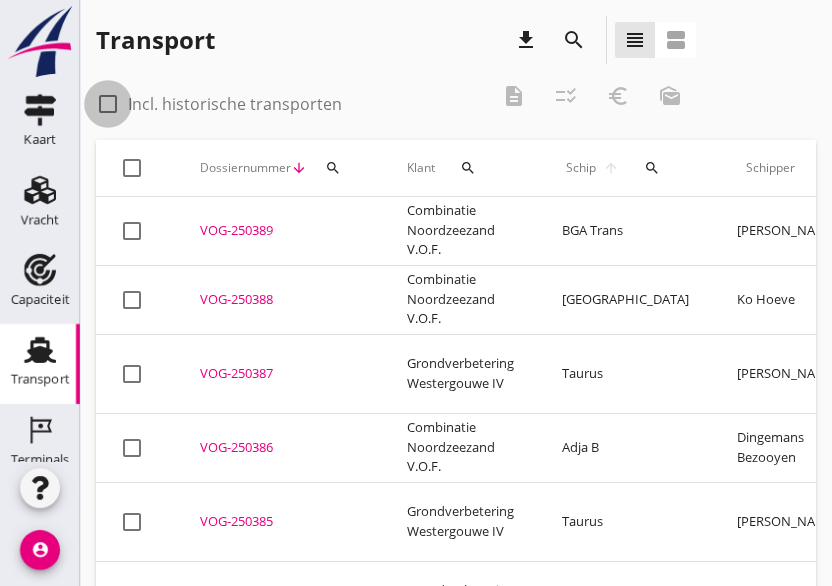 click at bounding box center (108, 104) 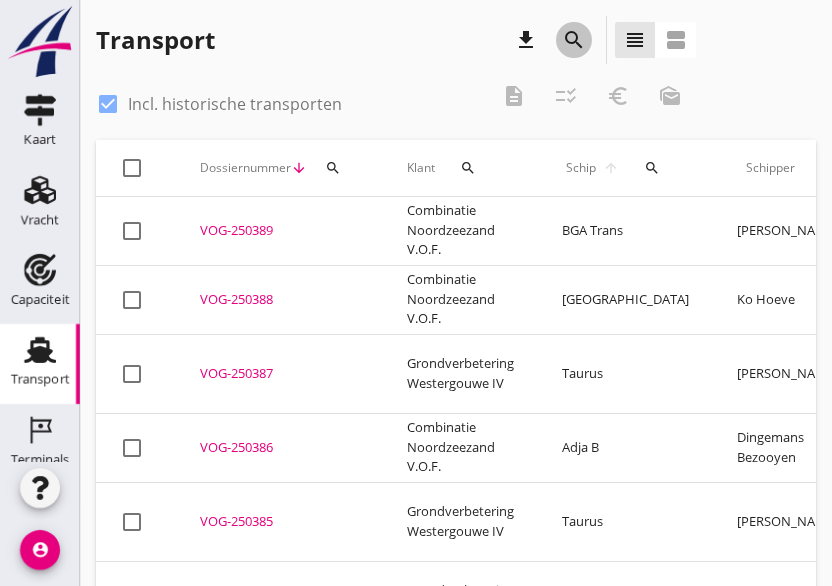 click on "search" at bounding box center [574, 40] 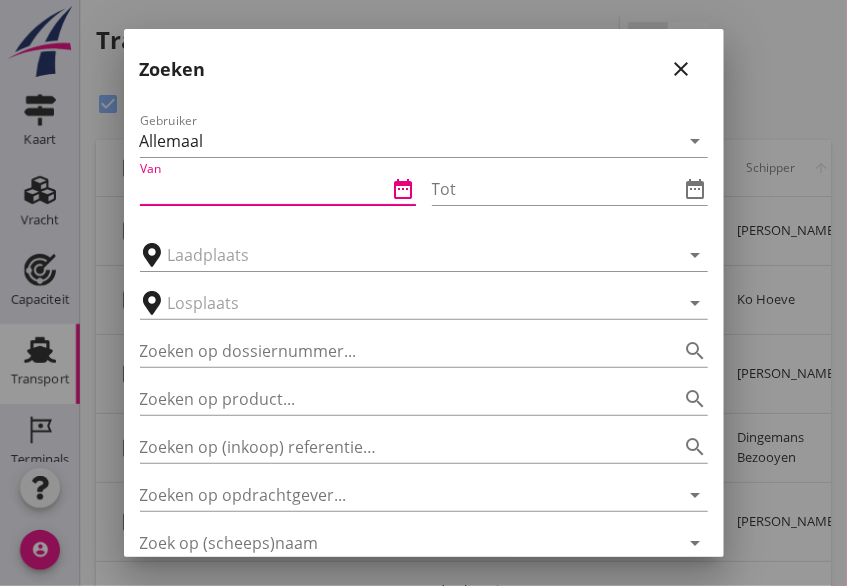 click at bounding box center [264, 189] 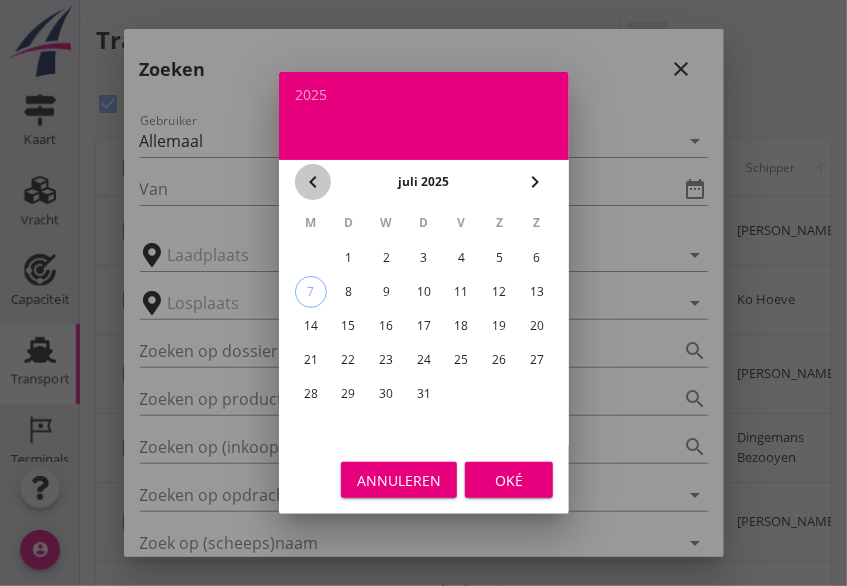 click on "chevron_left" at bounding box center [313, 182] 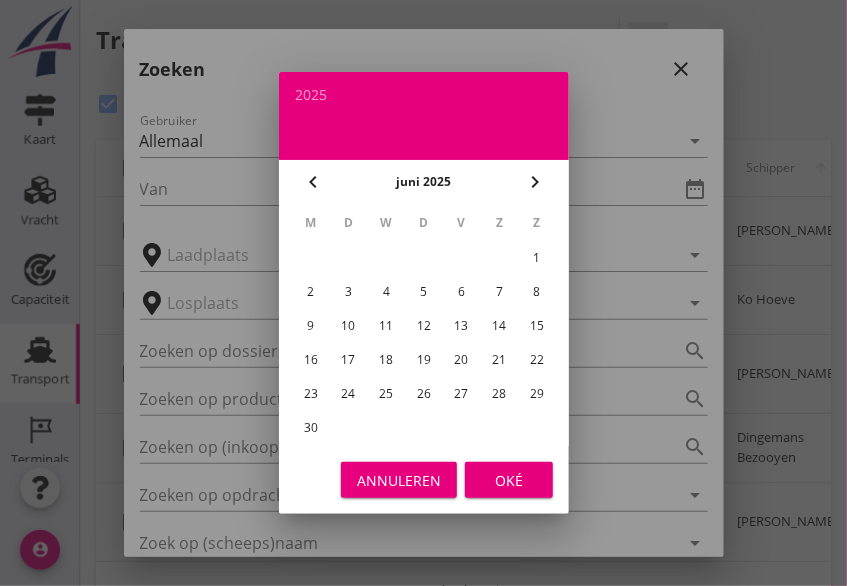 click on "23" at bounding box center [310, 394] 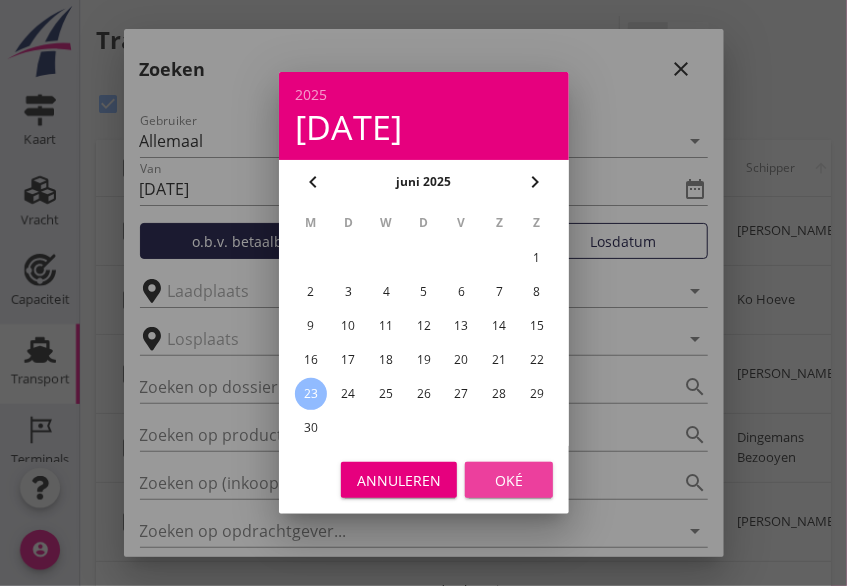 click on "Oké" at bounding box center [509, 480] 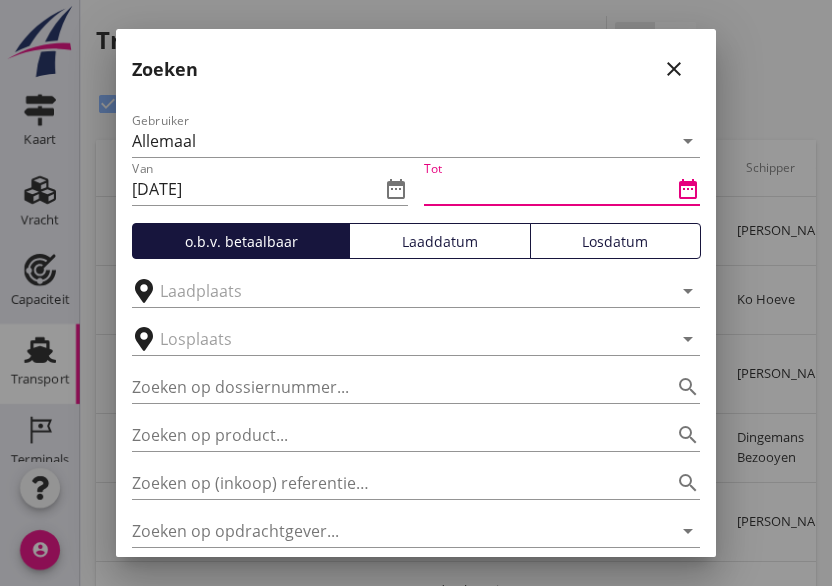click at bounding box center (548, 189) 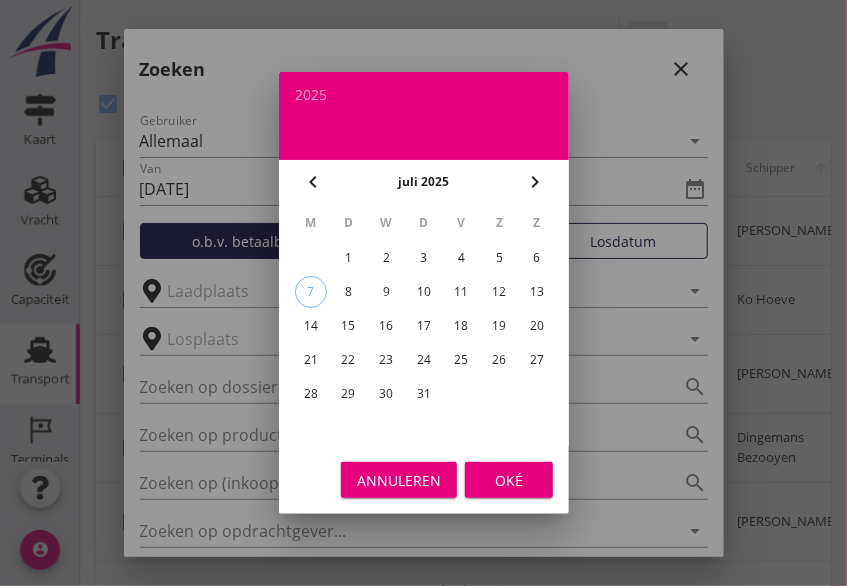 click on "7" at bounding box center [310, 292] 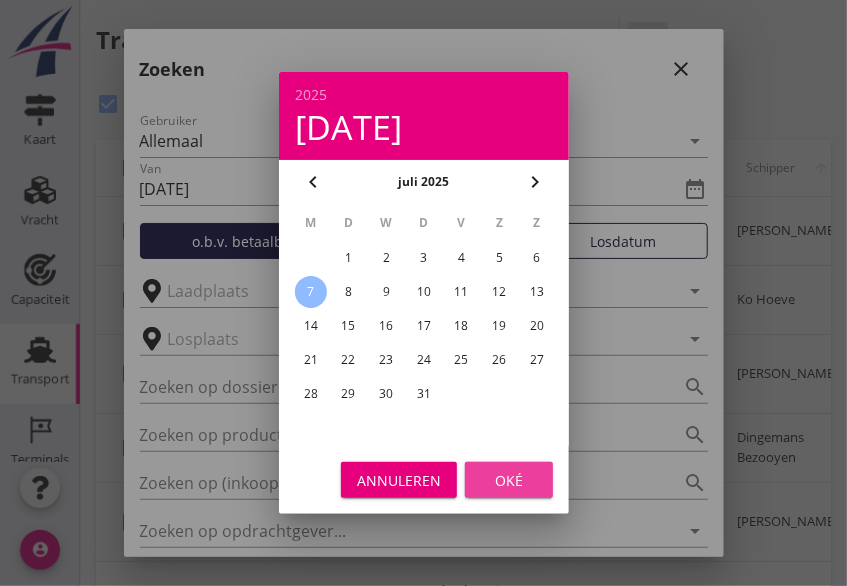 click on "Oké" at bounding box center (509, 480) 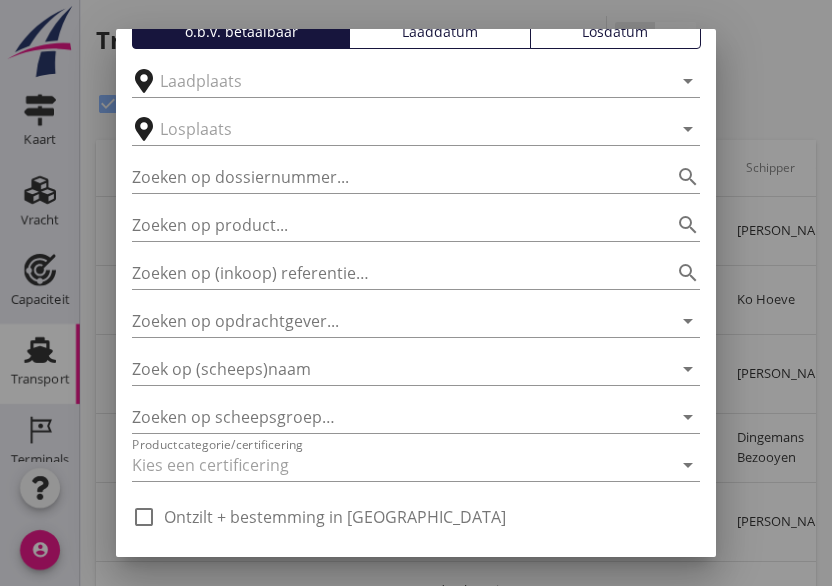 scroll, scrollTop: 213, scrollLeft: 0, axis: vertical 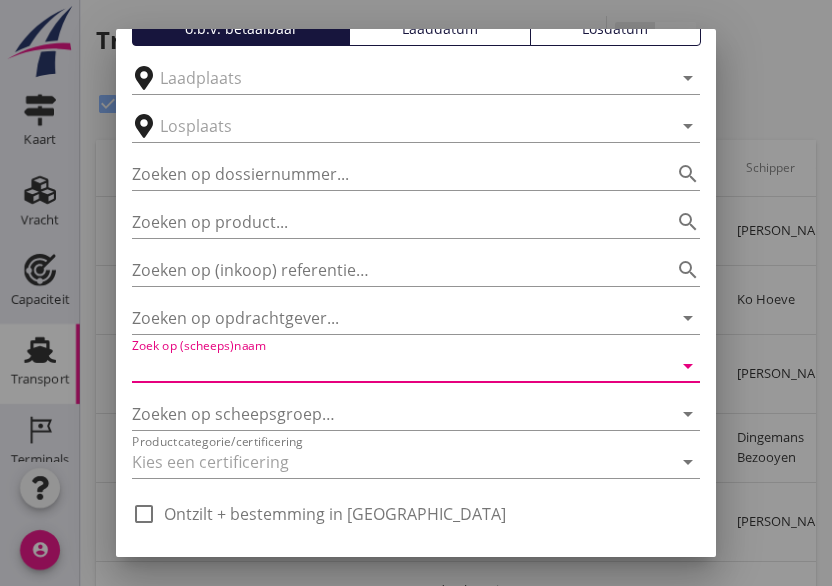 click at bounding box center [388, 366] 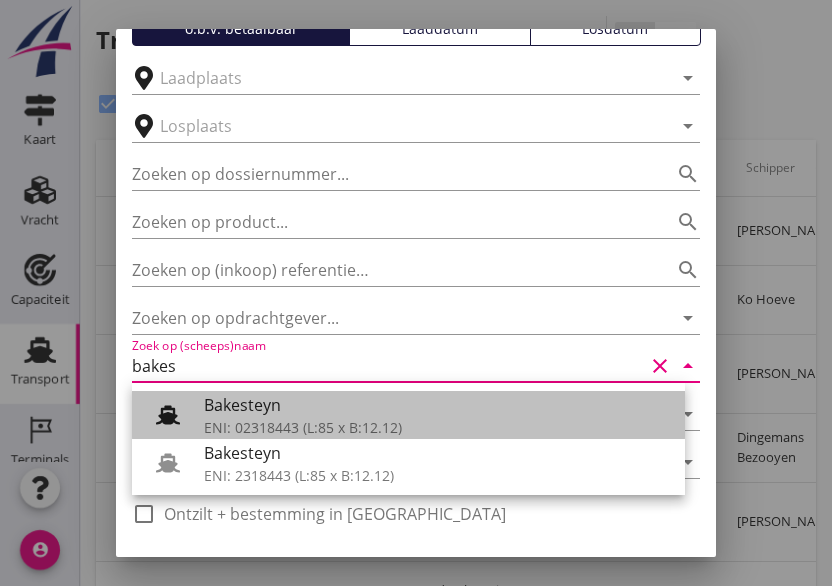 click 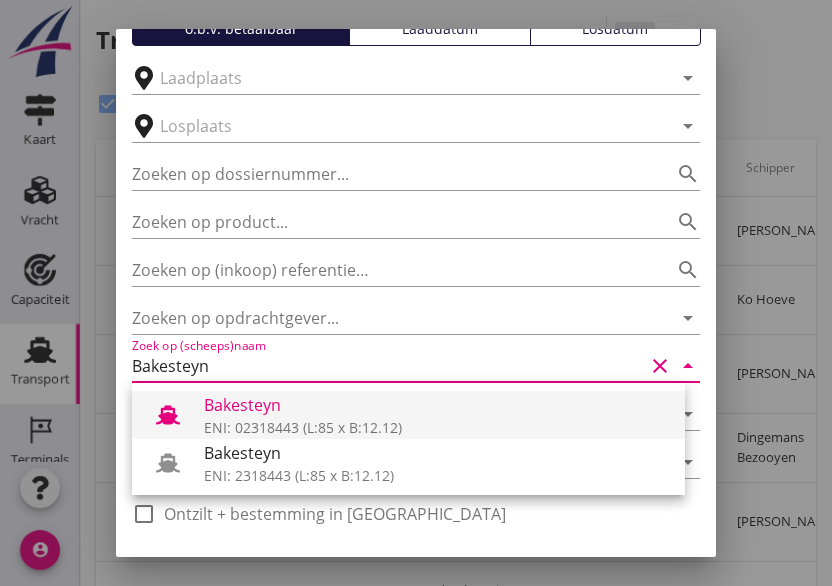 click 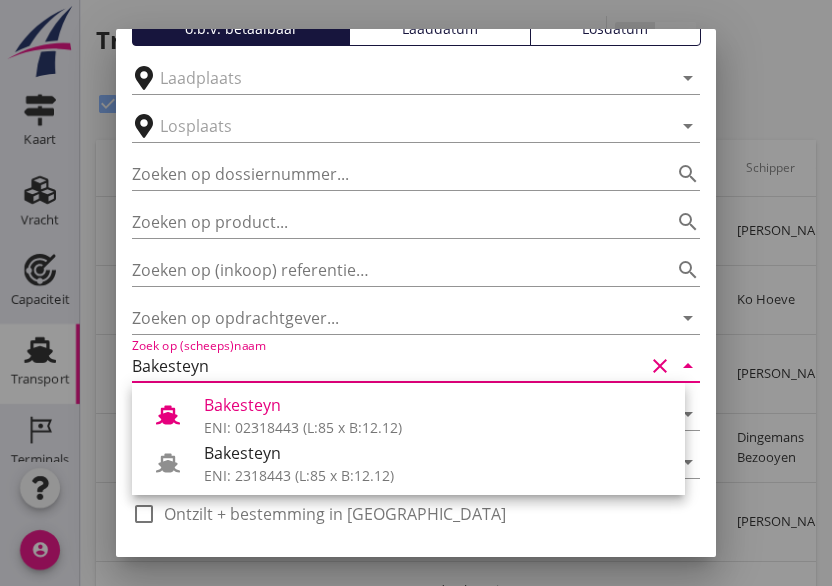 click 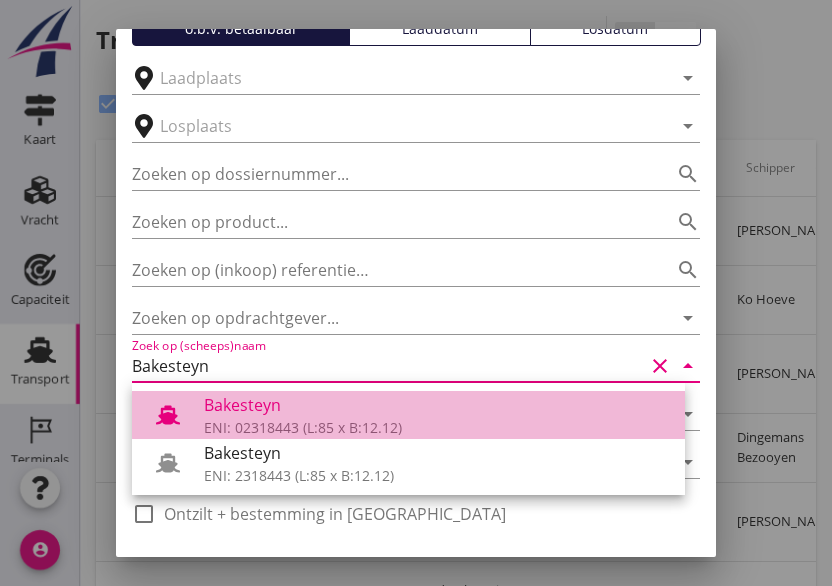 click at bounding box center (176, 415) 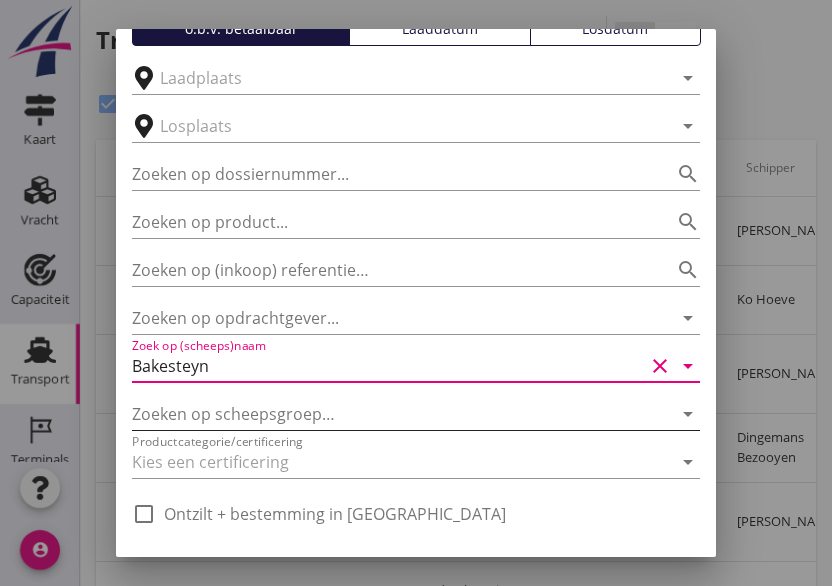 scroll, scrollTop: 266, scrollLeft: 0, axis: vertical 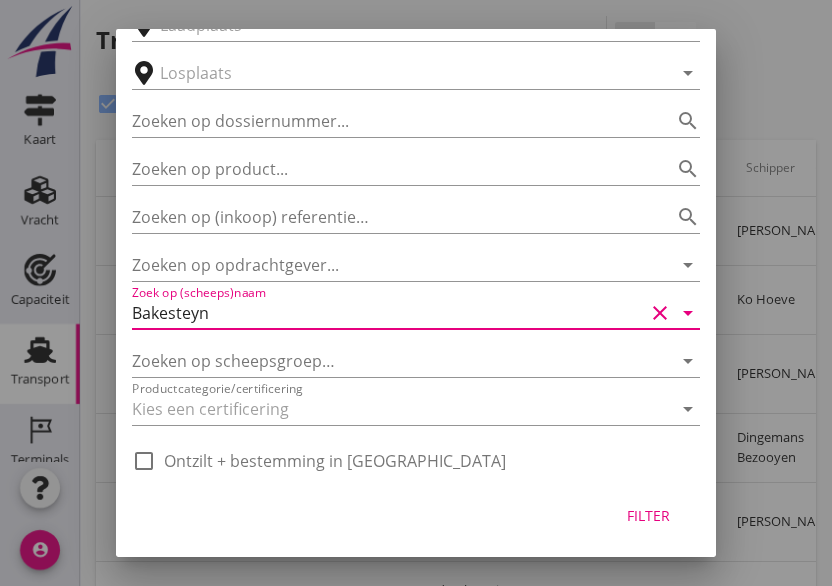click on "arrow_drop_down" at bounding box center [688, 313] 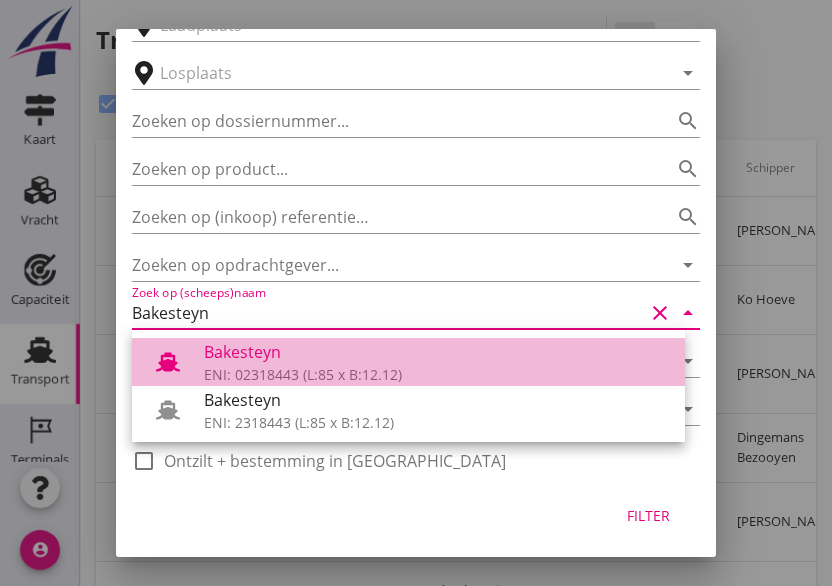 click 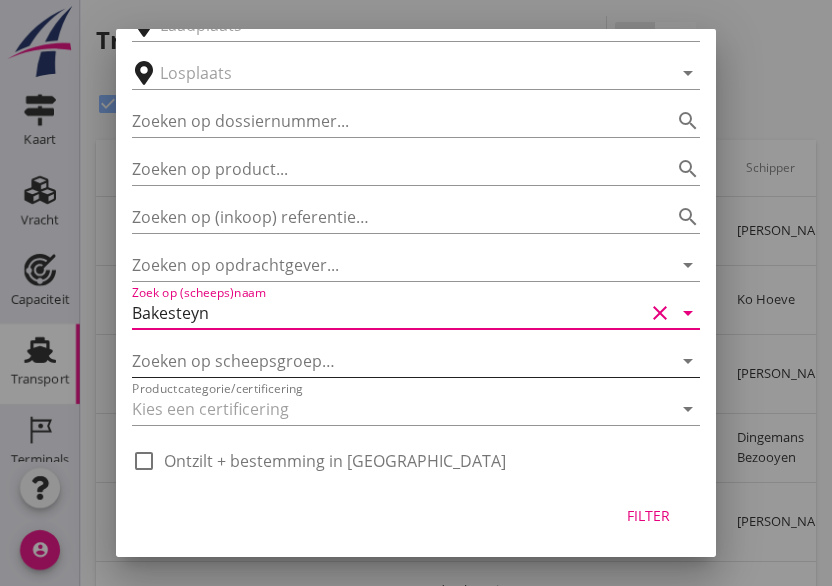 type on "Bakesteyn" 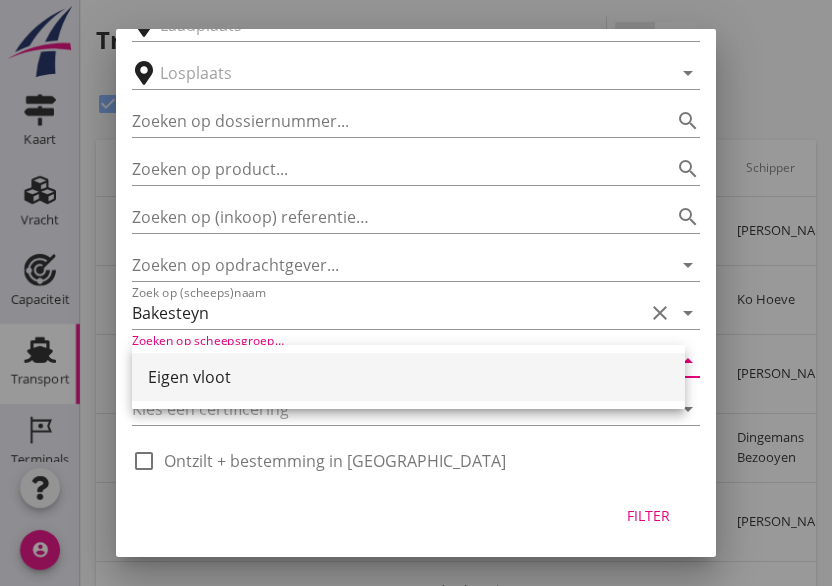 click on "Eigen vloot" at bounding box center (408, 377) 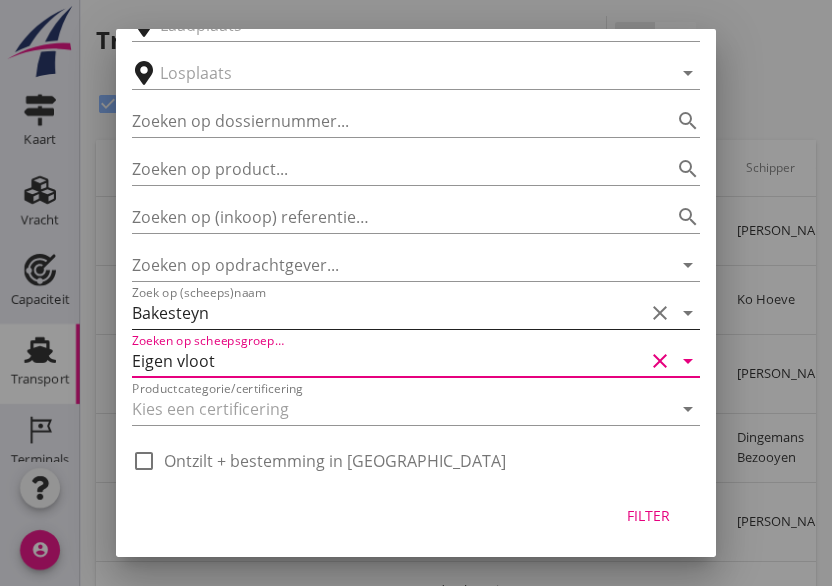 click on "Bakesteyn" at bounding box center (388, 313) 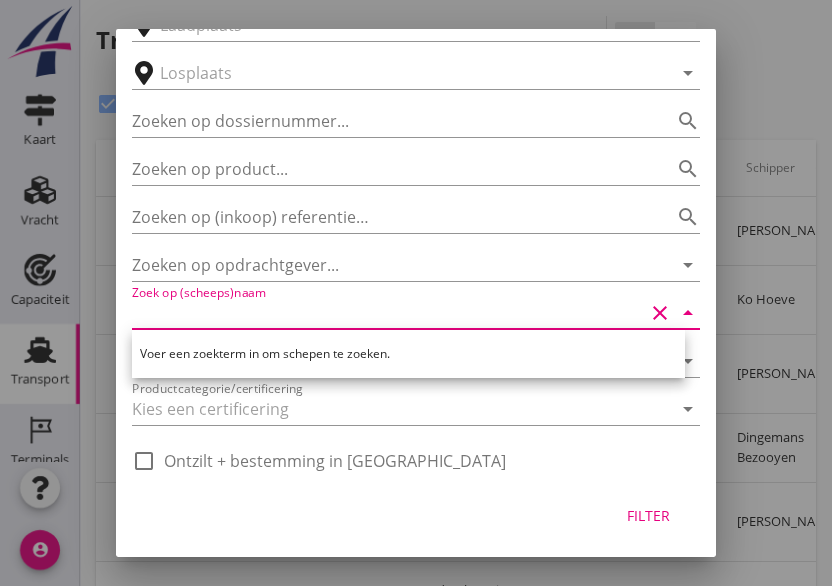 type 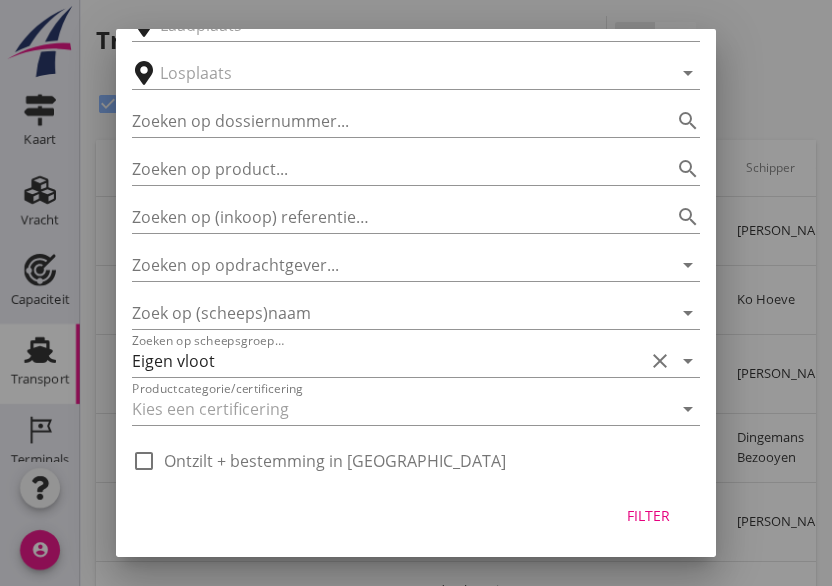 click on "Filter" at bounding box center [648, 515] 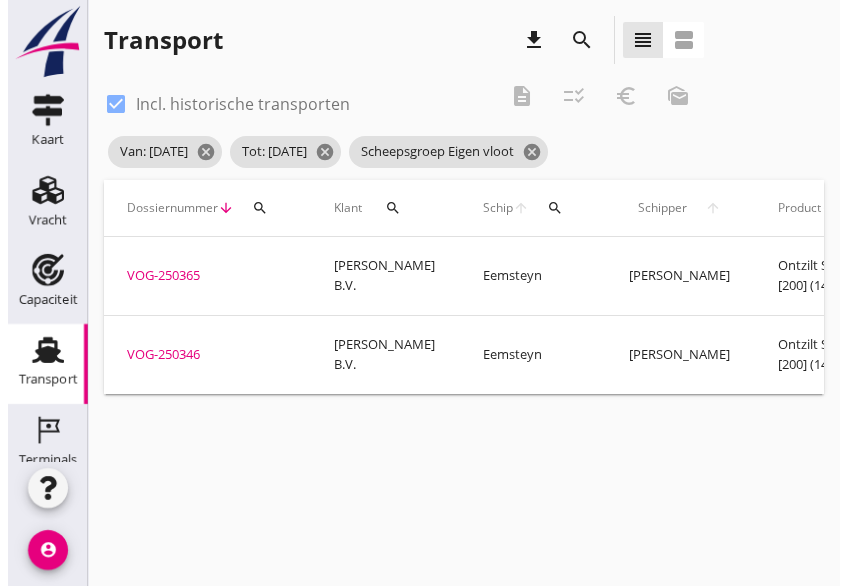 scroll, scrollTop: 0, scrollLeft: 0, axis: both 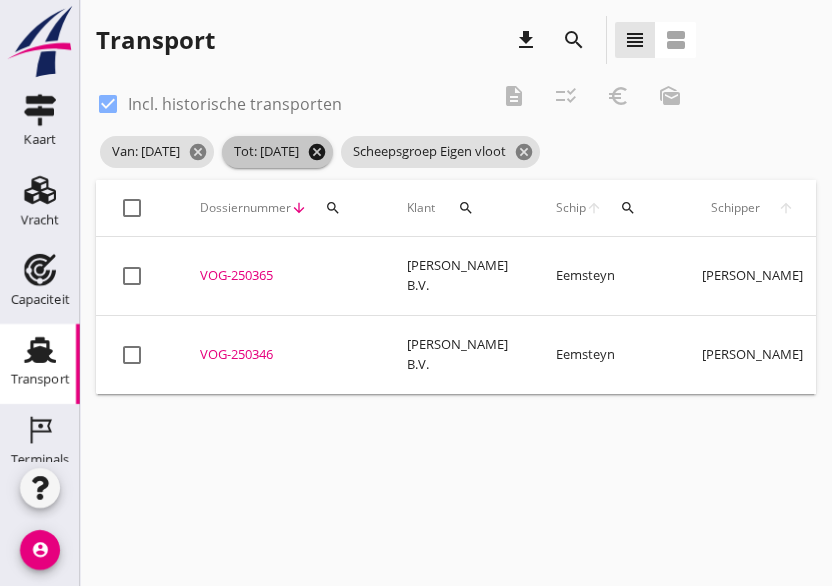click on "cancel" at bounding box center (317, 152) 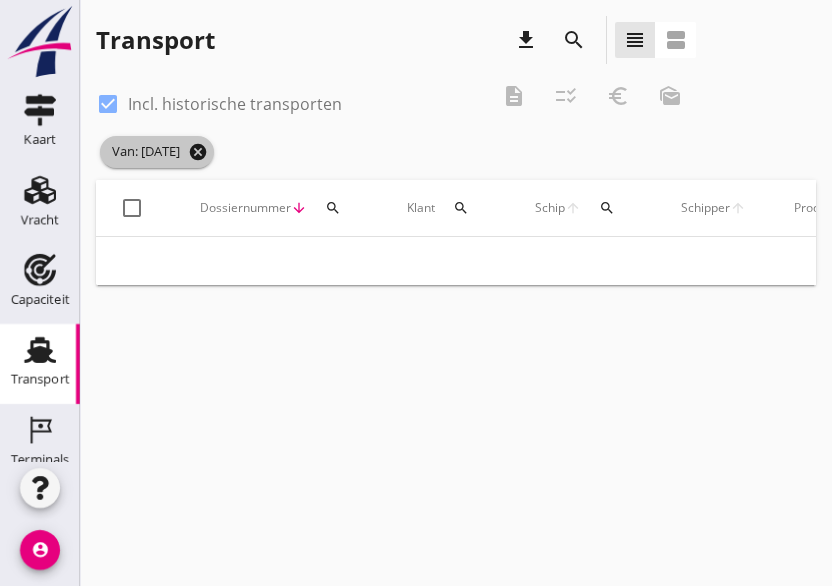 click on "cancel" at bounding box center [198, 152] 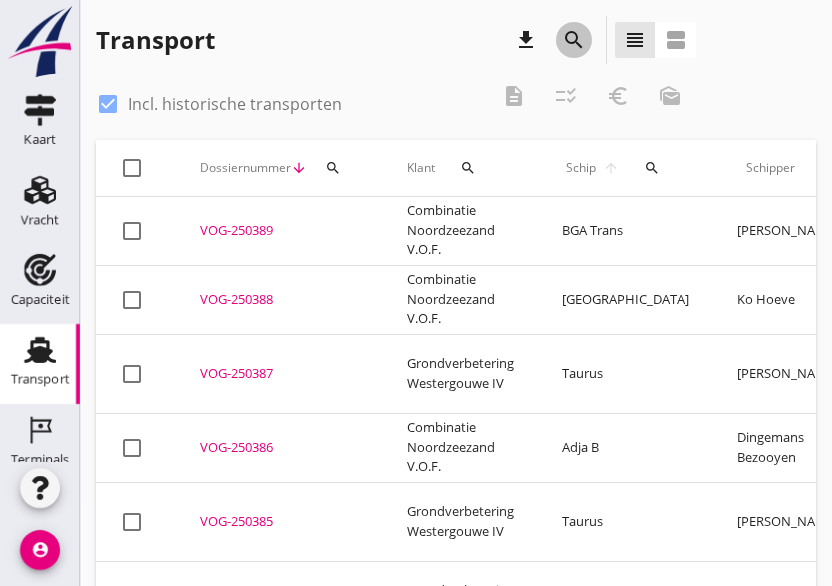 click on "search" at bounding box center [574, 40] 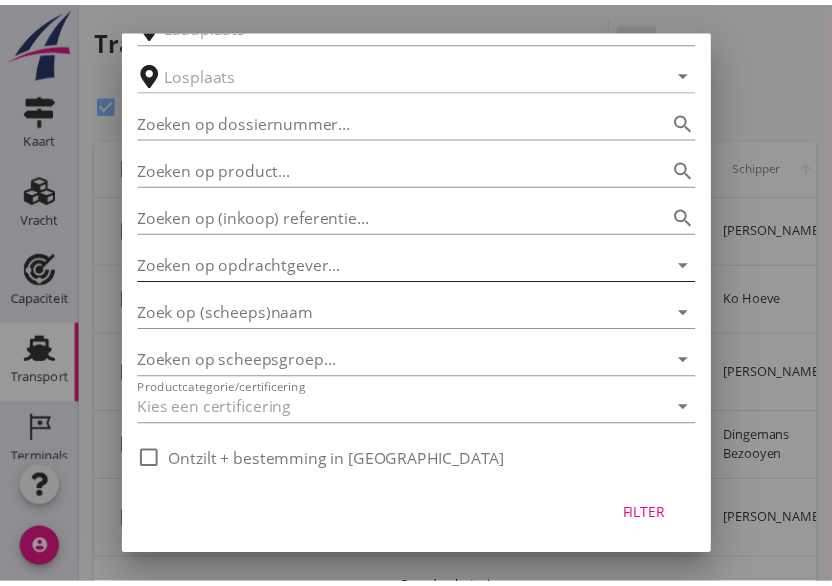 scroll, scrollTop: 0, scrollLeft: 0, axis: both 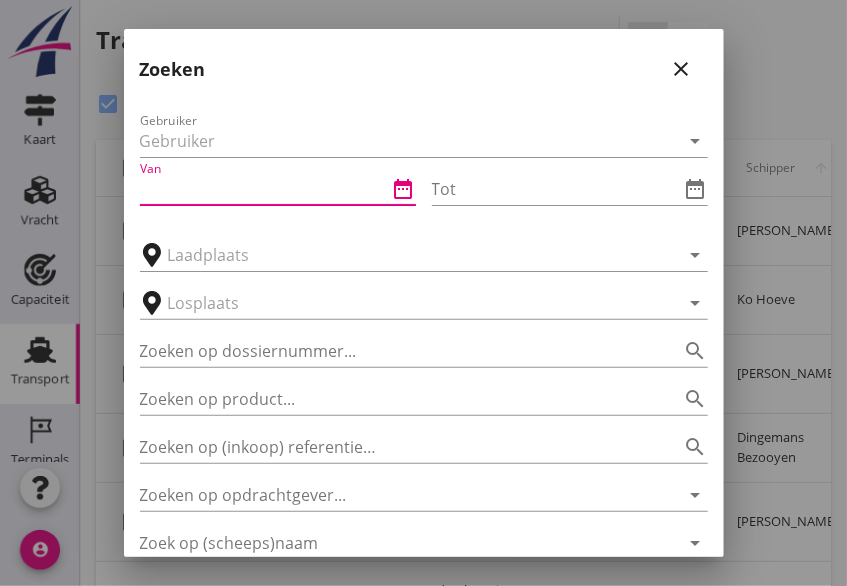 click at bounding box center (264, 189) 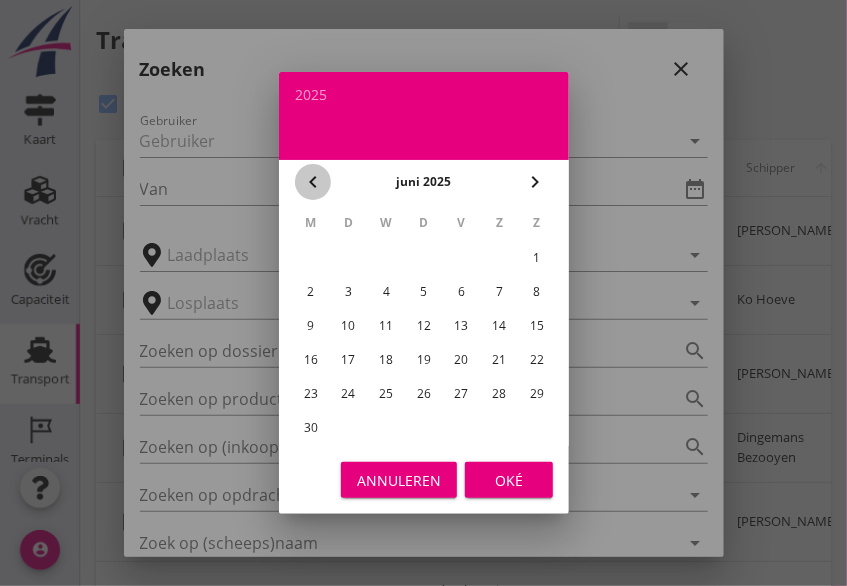 click on "chevron_left" at bounding box center [313, 182] 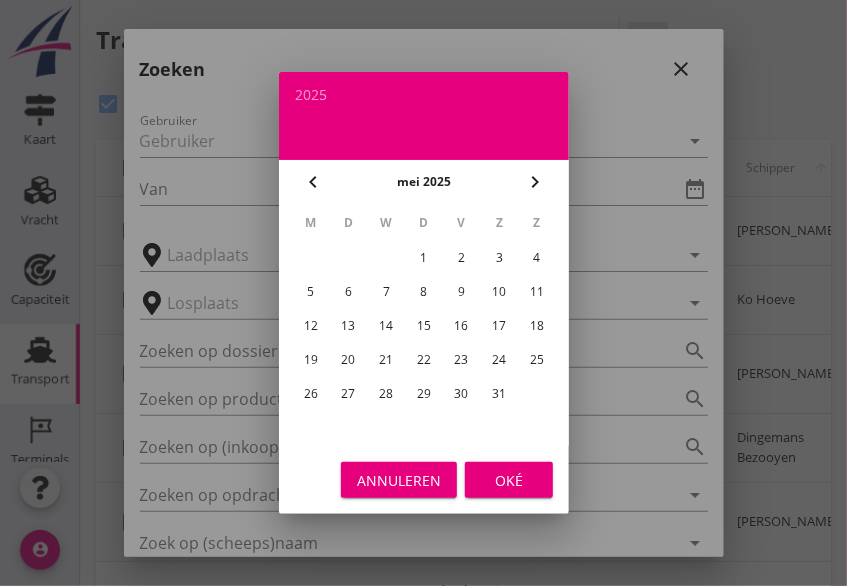 click on "19" at bounding box center (310, 360) 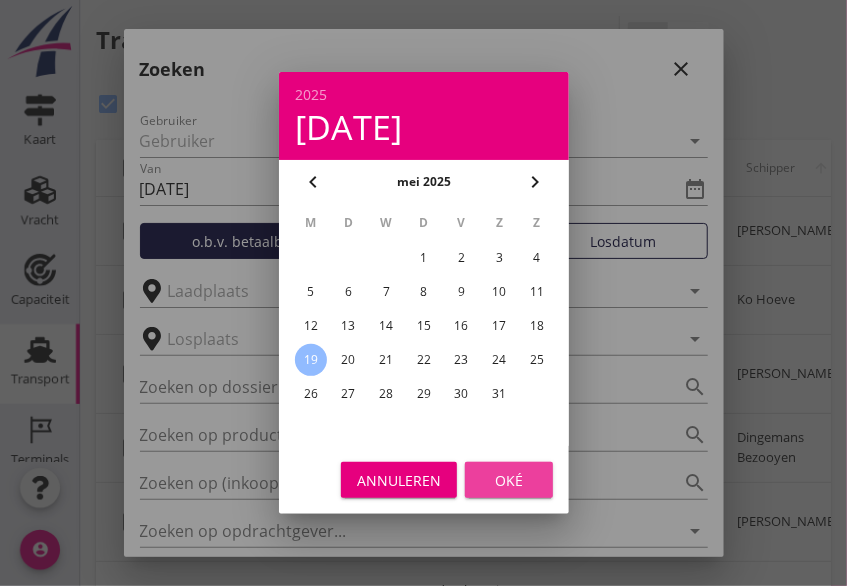 click on "Oké" at bounding box center (509, 480) 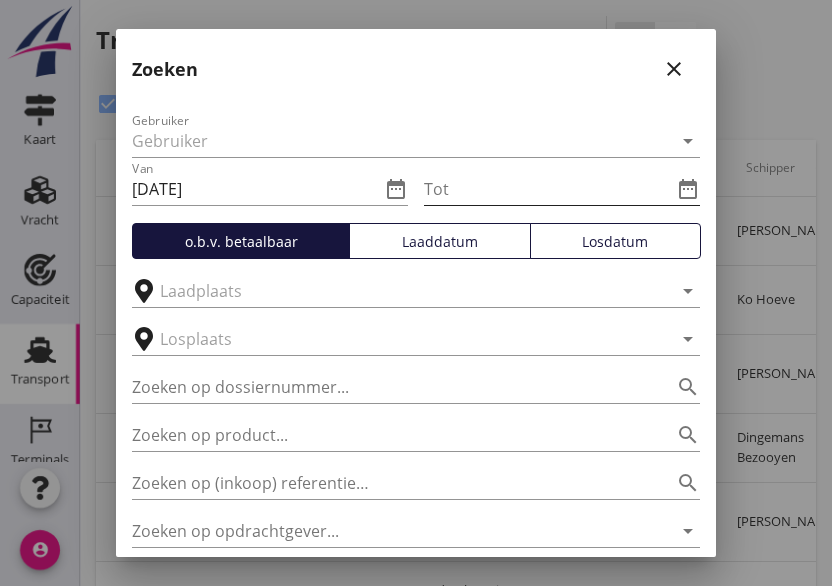 click at bounding box center (548, 189) 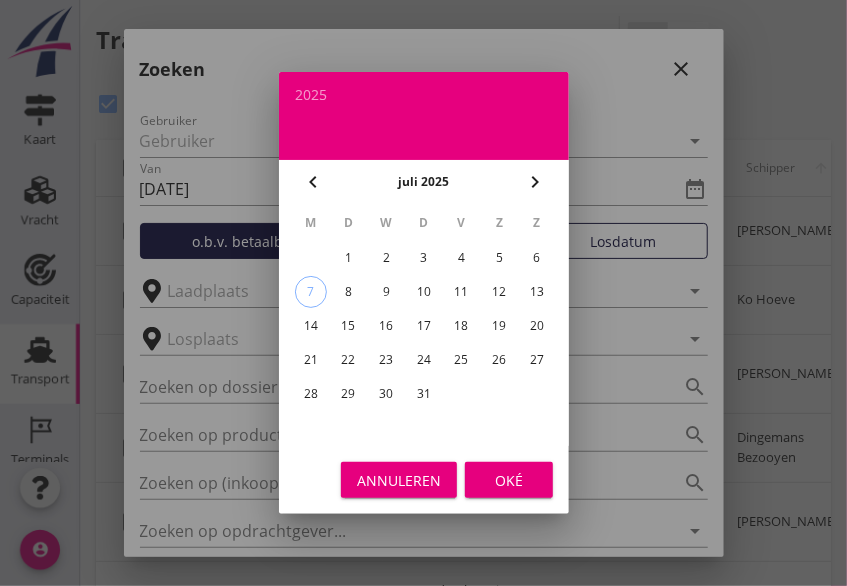 click on "13" at bounding box center [537, 292] 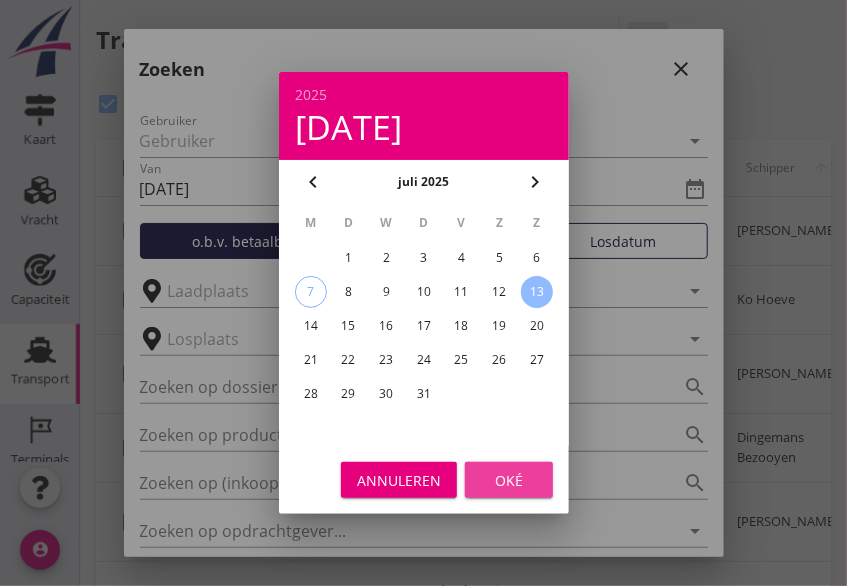 click on "Oké" at bounding box center (509, 480) 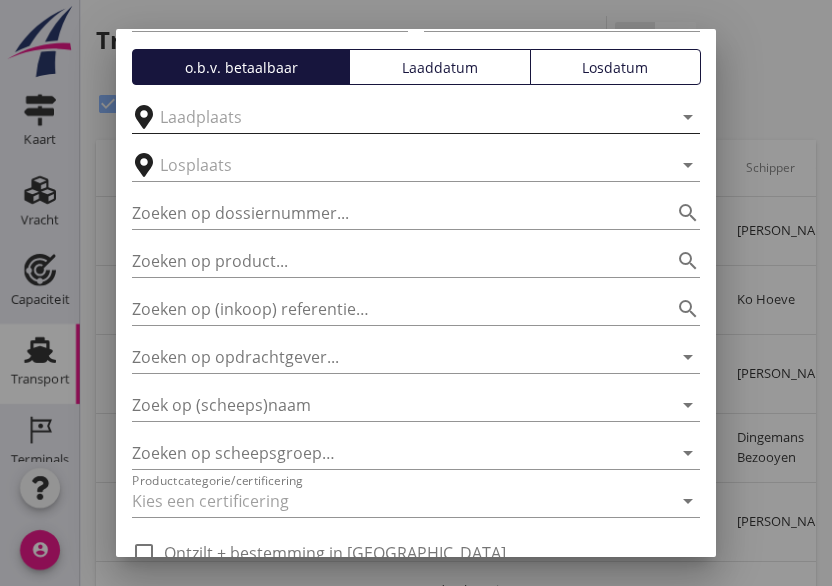 scroll, scrollTop: 266, scrollLeft: 0, axis: vertical 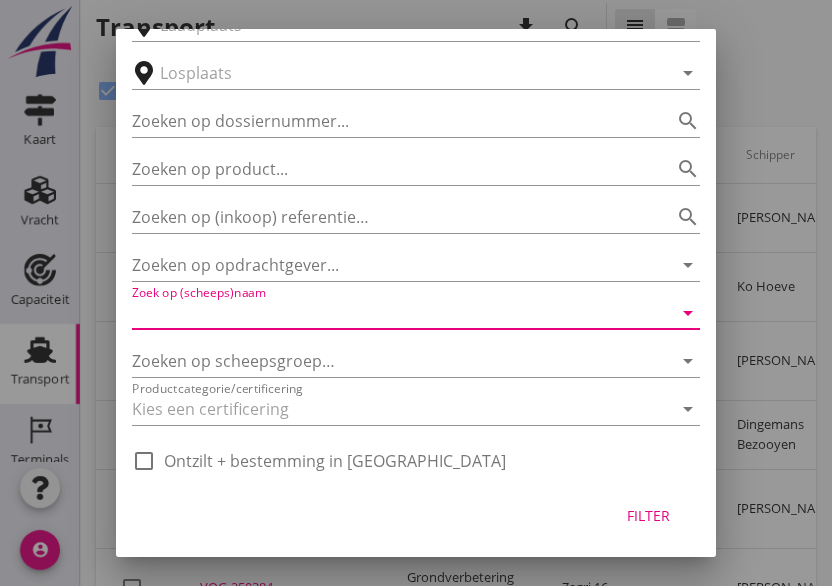 click at bounding box center (388, 313) 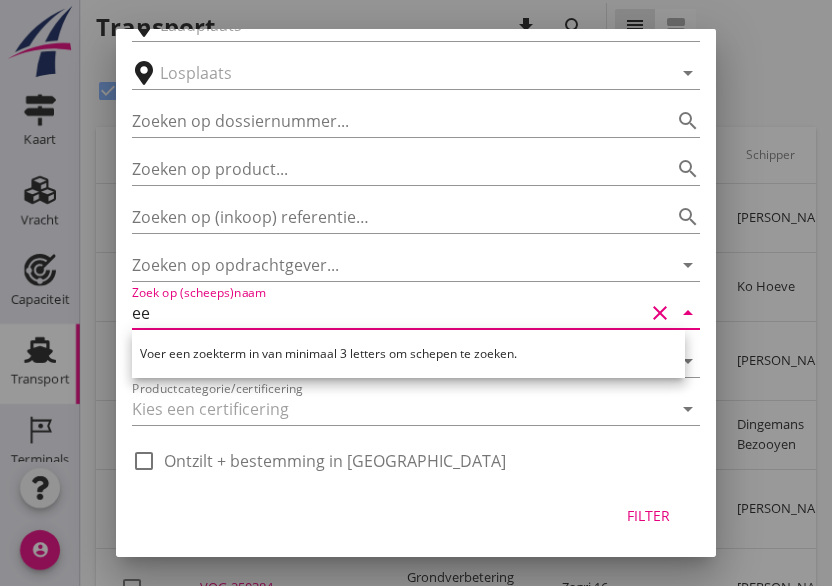 type on "e" 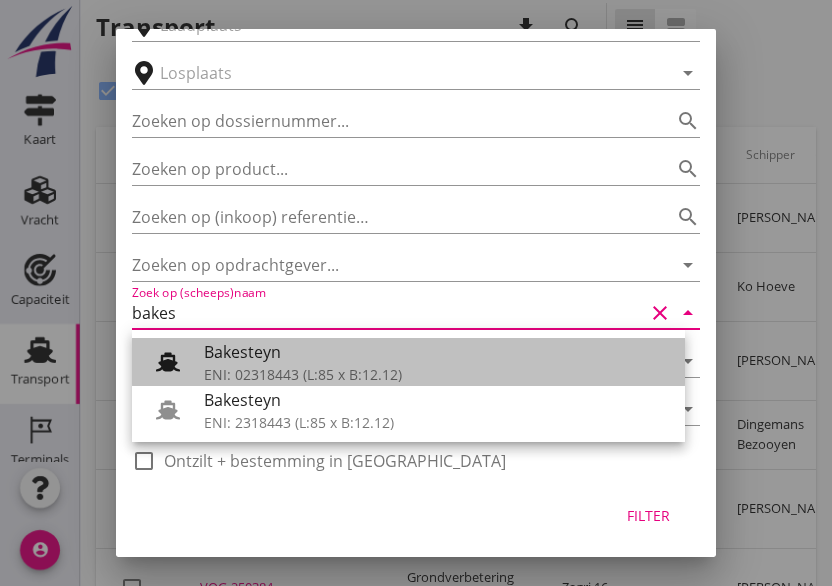 click 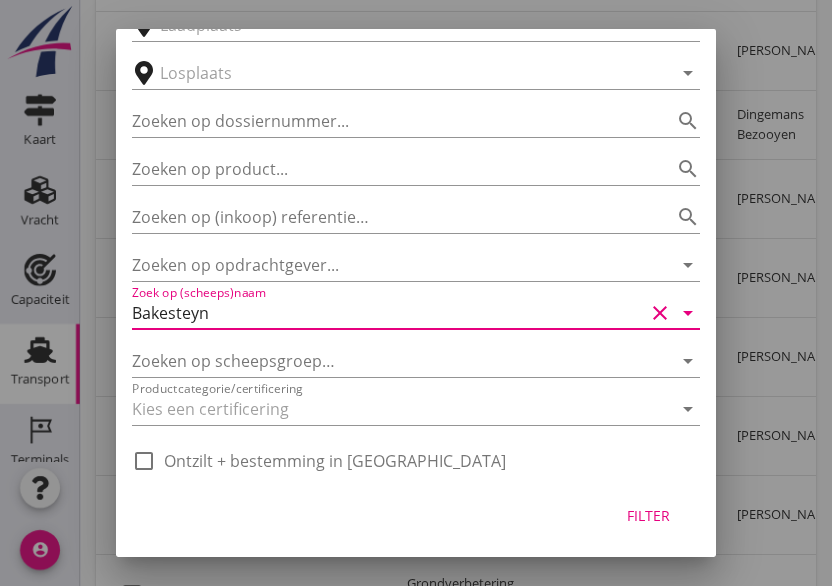 scroll, scrollTop: 391, scrollLeft: 0, axis: vertical 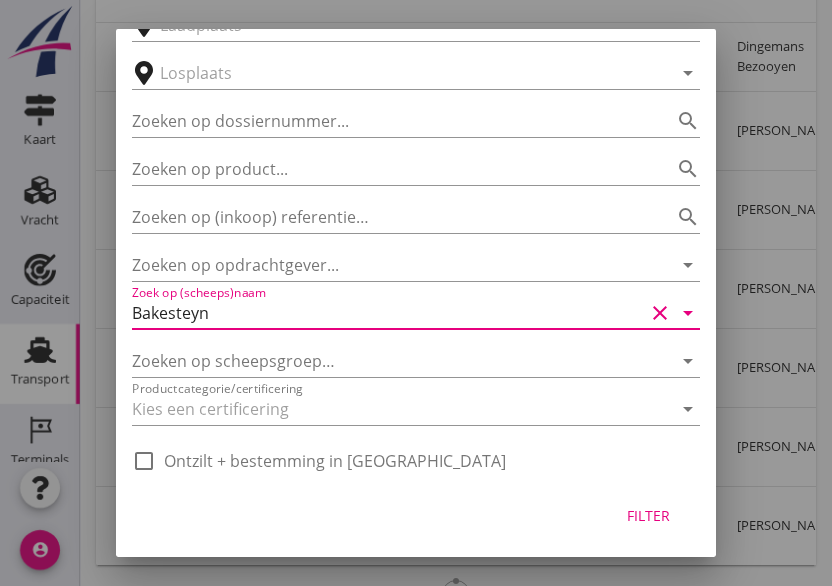 click on "Filter" at bounding box center (648, 515) 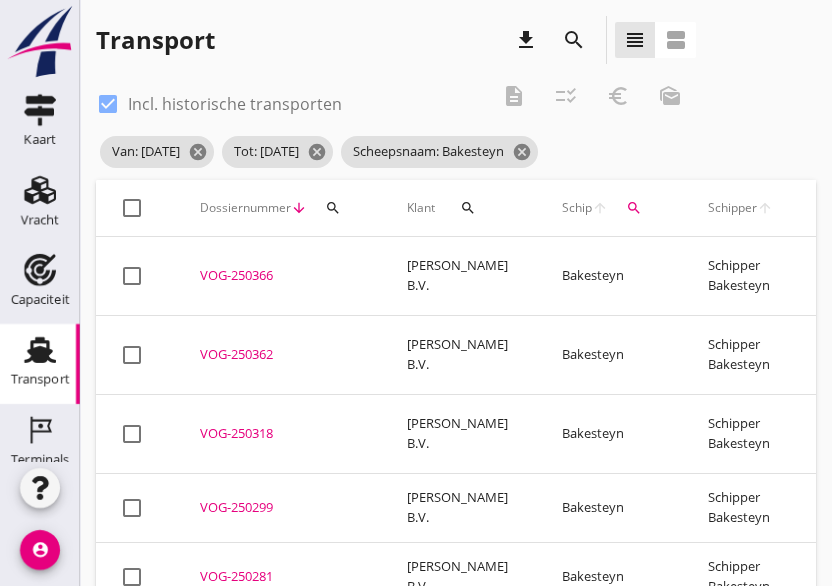 scroll, scrollTop: 52, scrollLeft: 0, axis: vertical 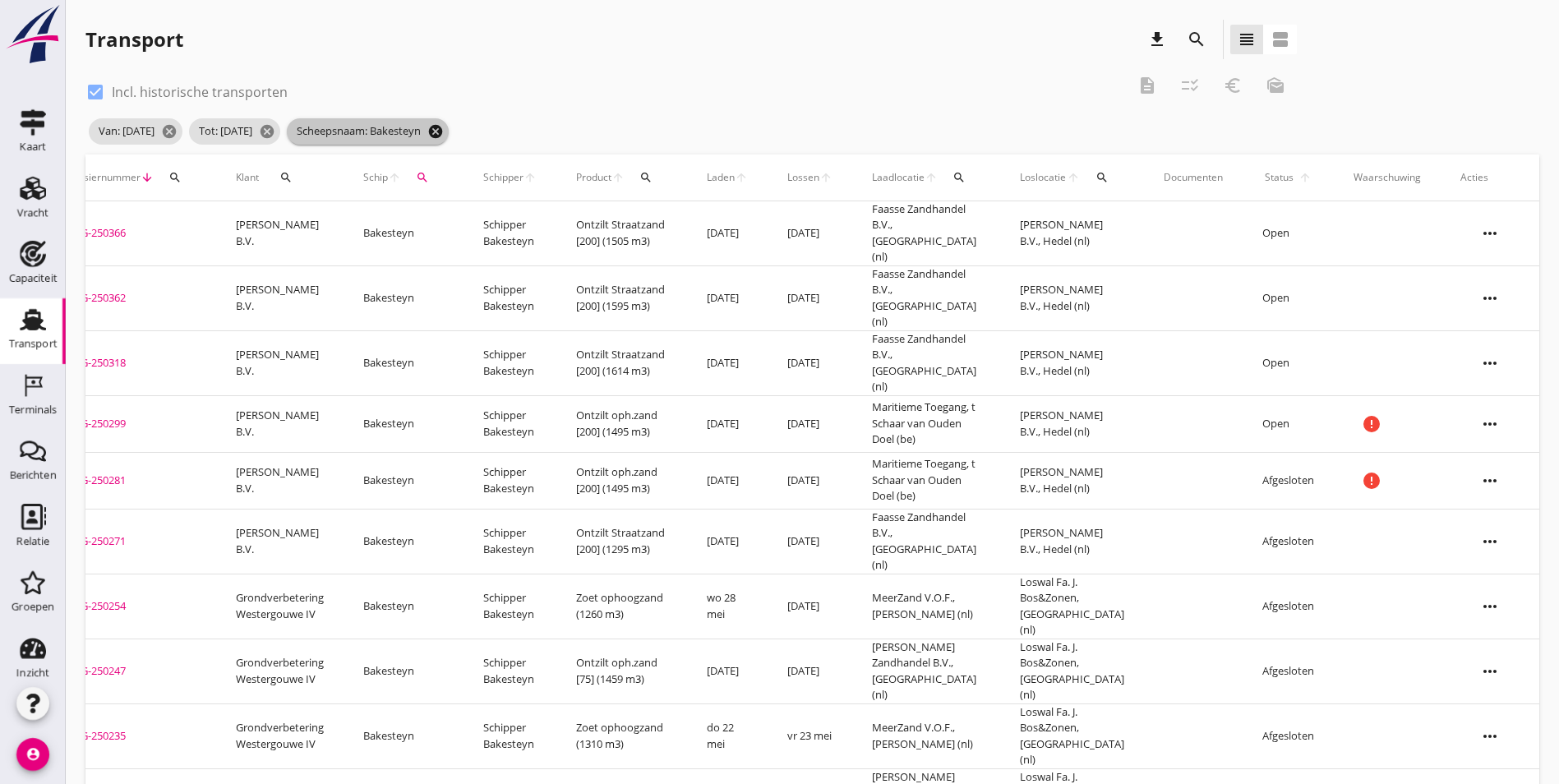 click on "cancel" at bounding box center (436, 131) 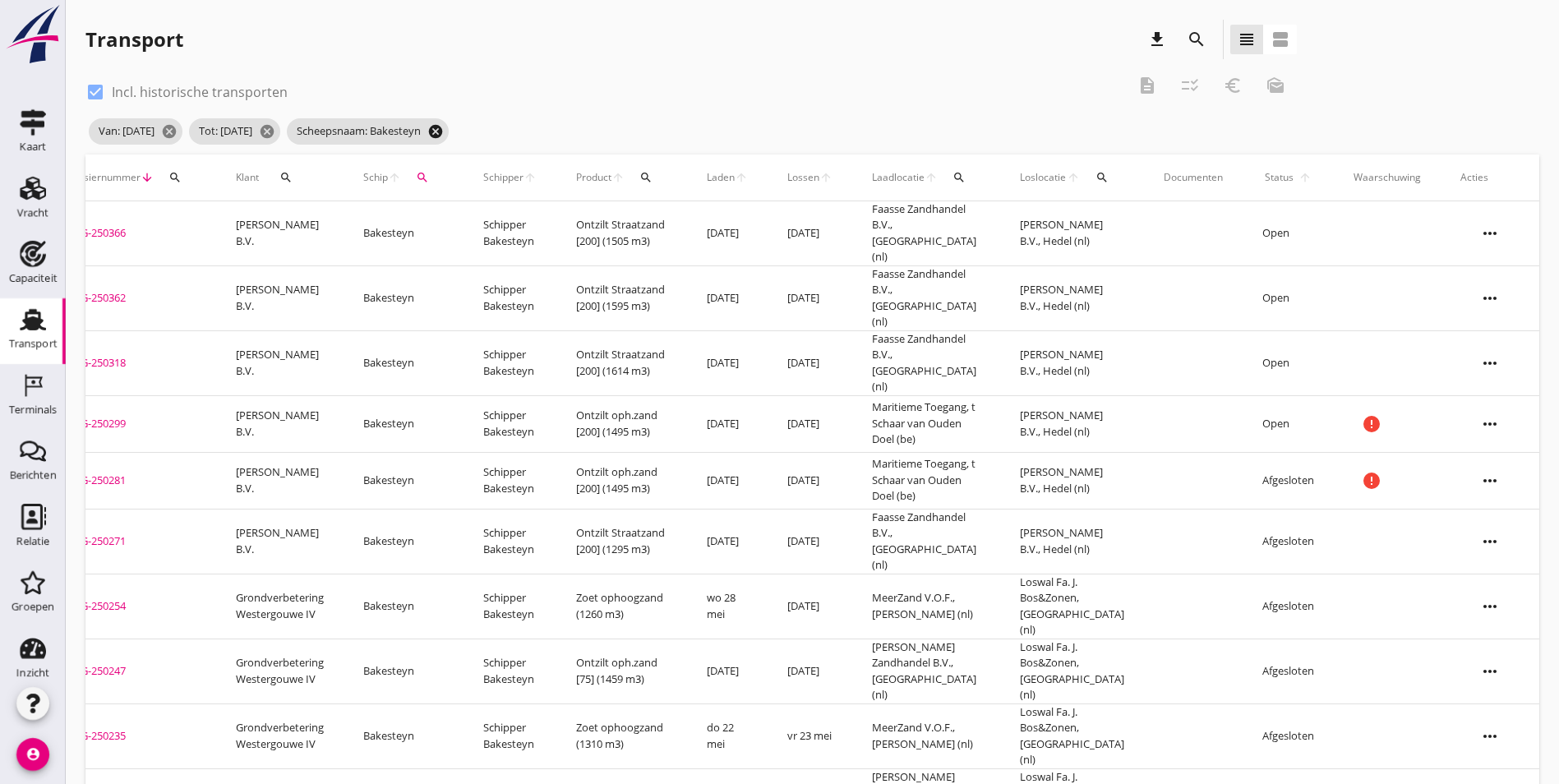 type 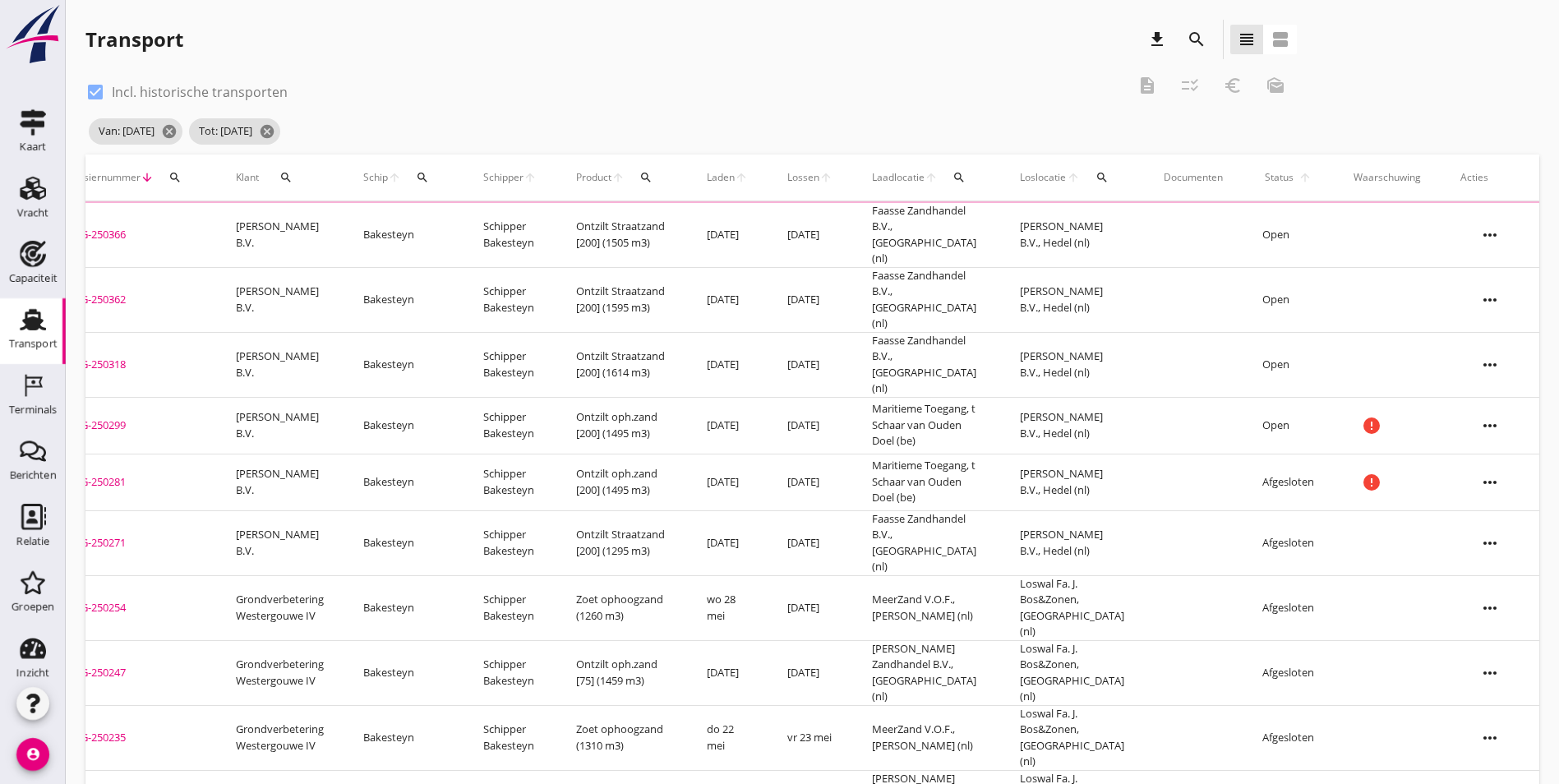 click on "search" at bounding box center (1197, 39) 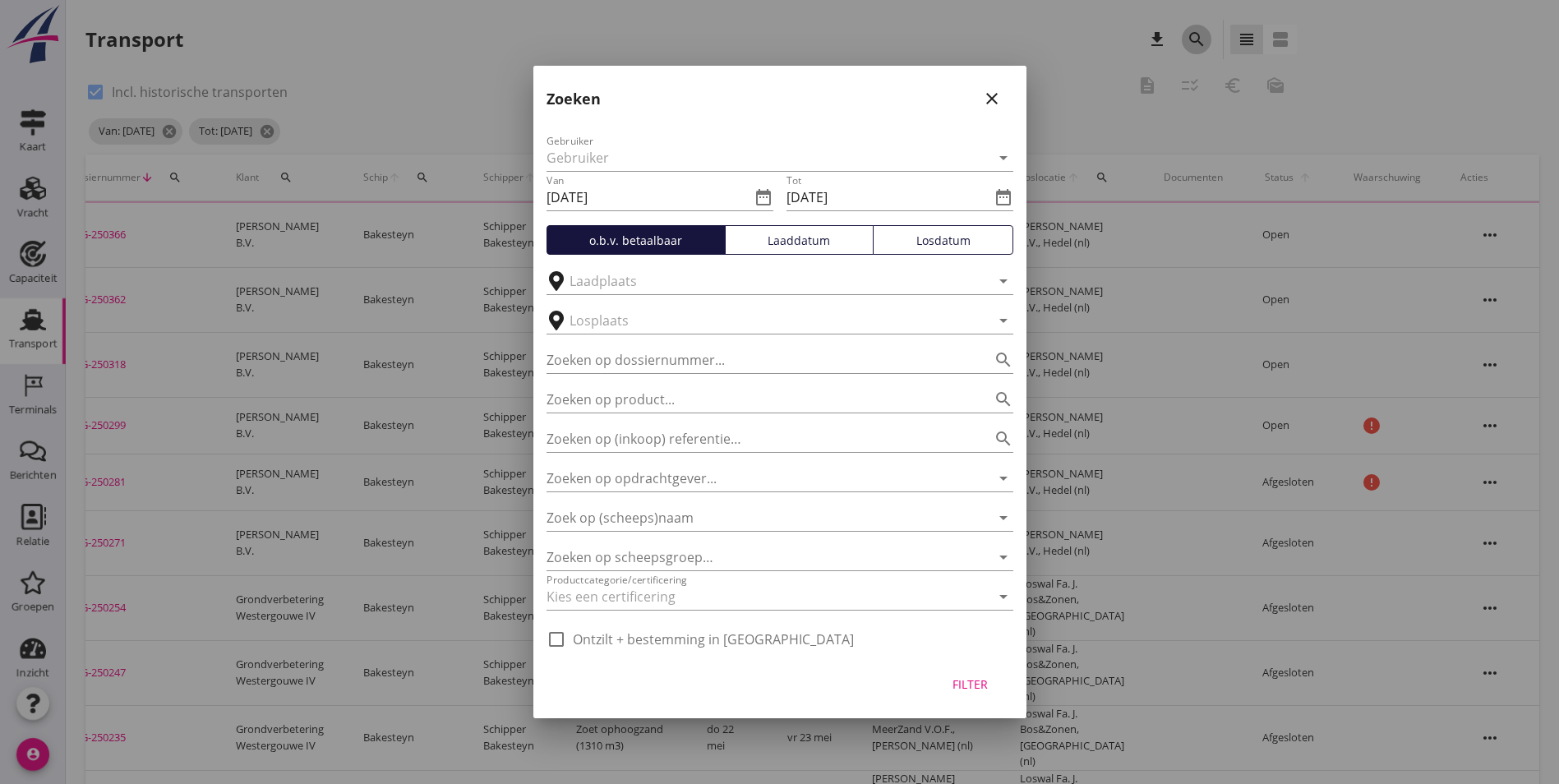 scroll, scrollTop: 0, scrollLeft: 0, axis: both 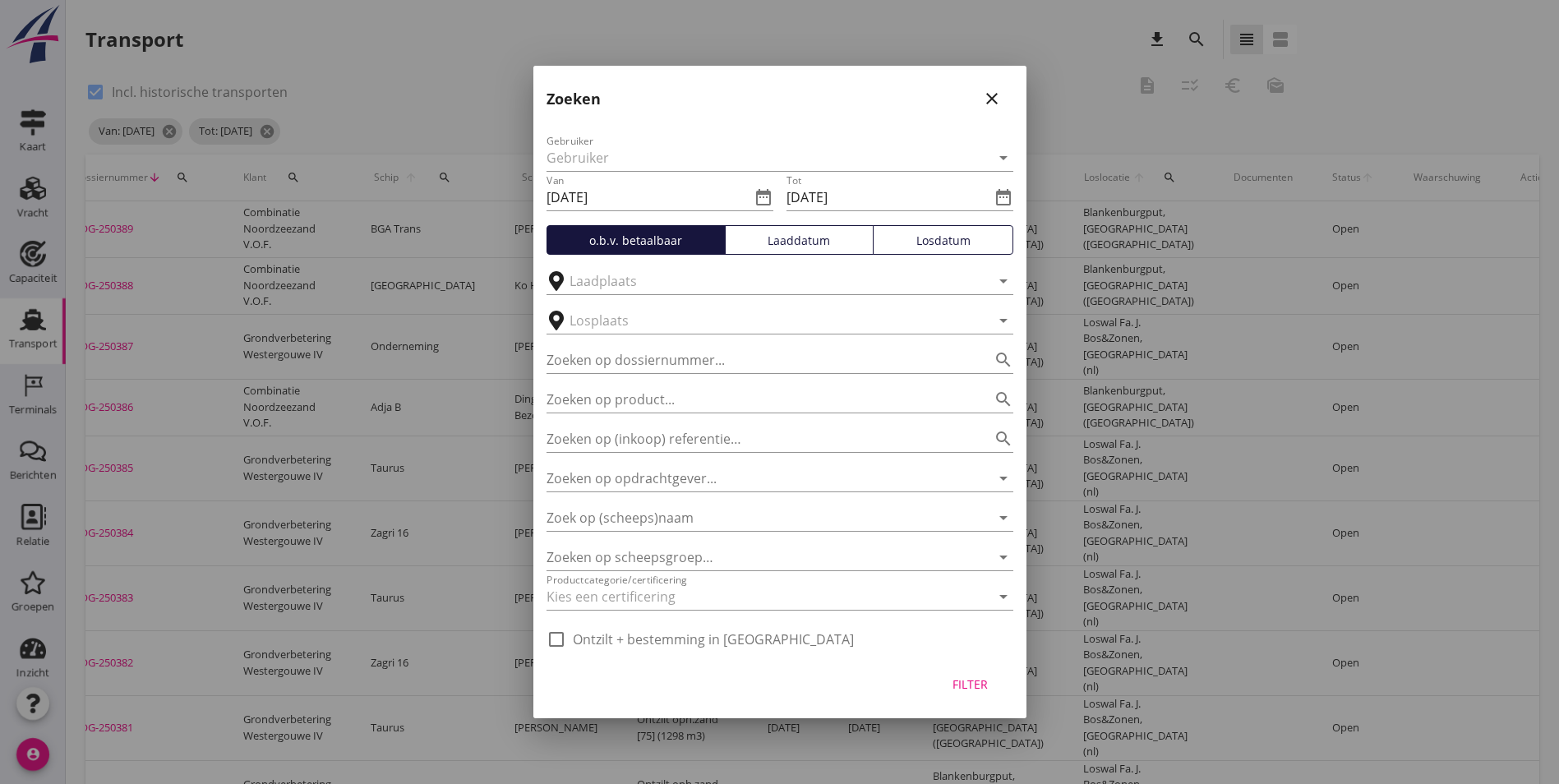 type on "loading" 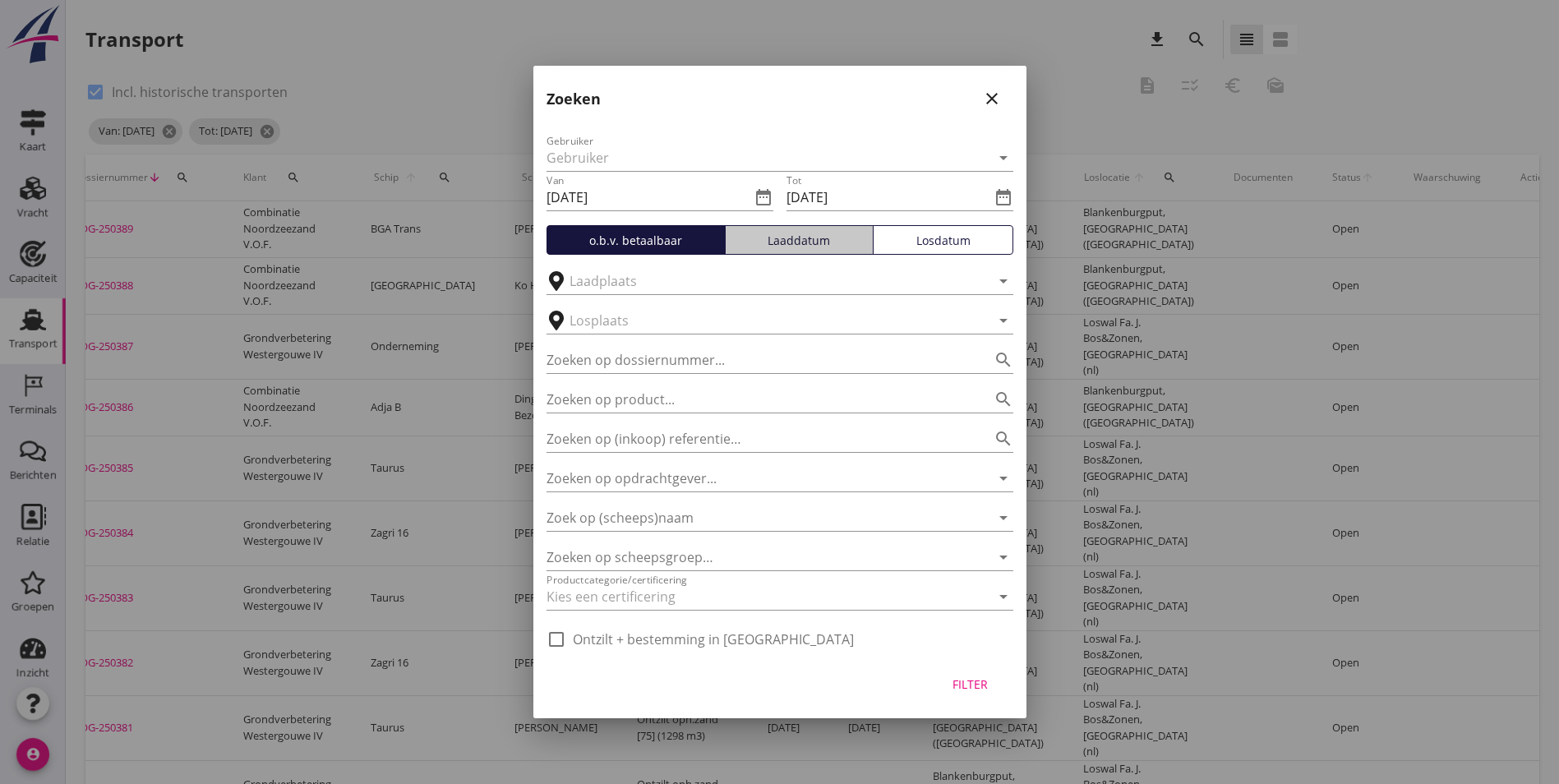 click on "Laaddatum" at bounding box center [799, 240] 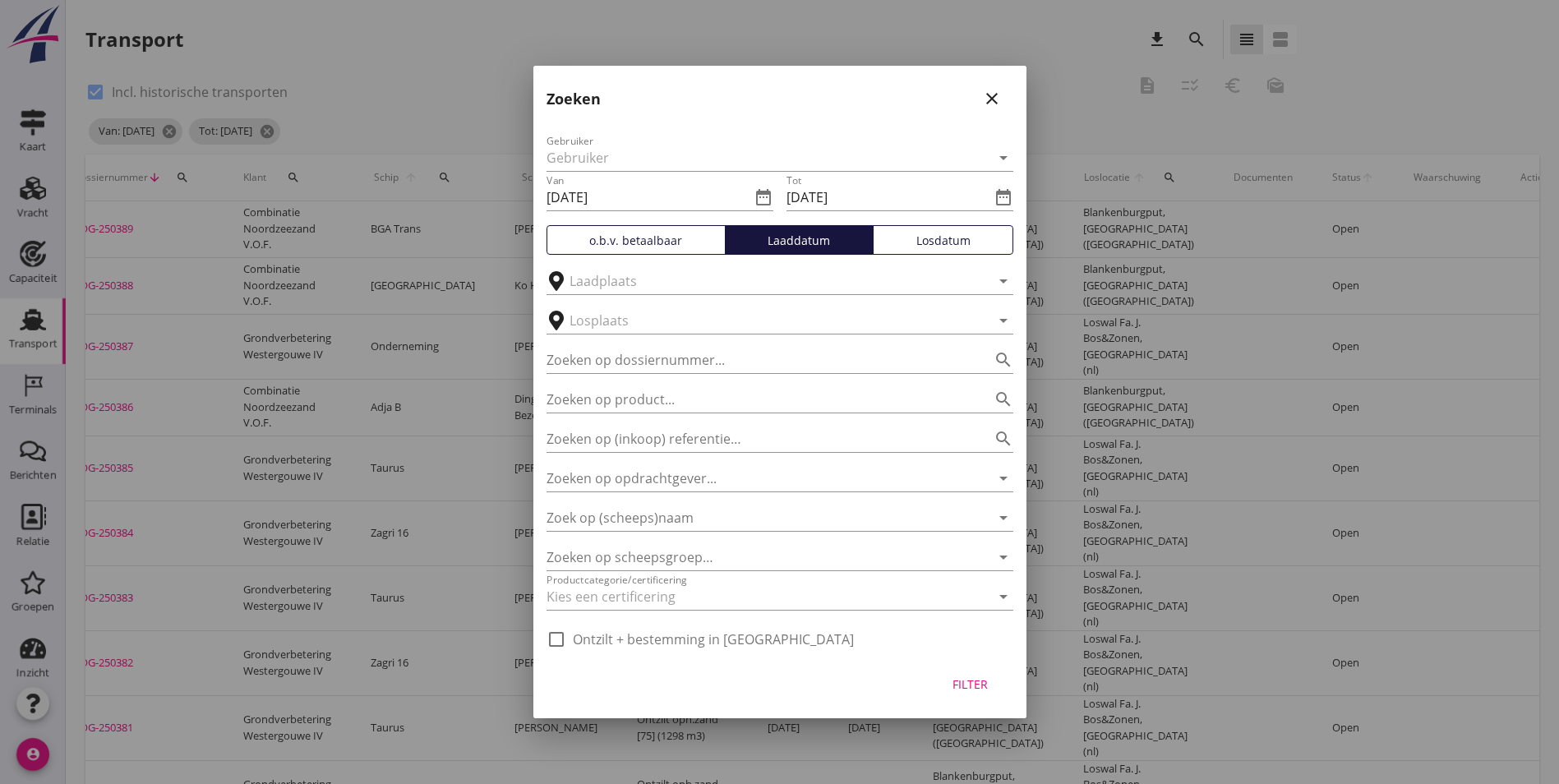 click on "o.b.v. betaalbaar" at bounding box center (636, 240) 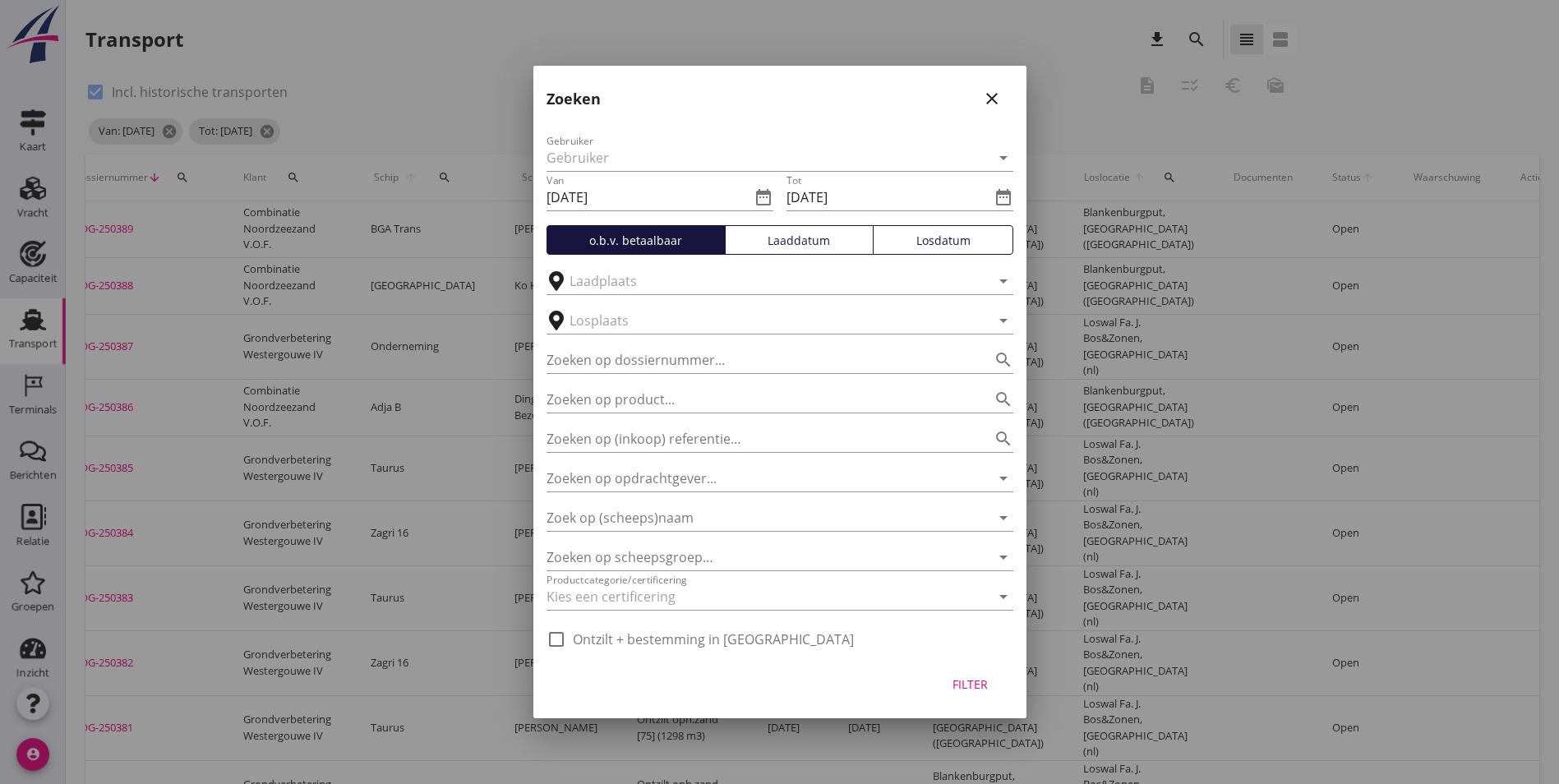 click on "close" at bounding box center (992, 99) 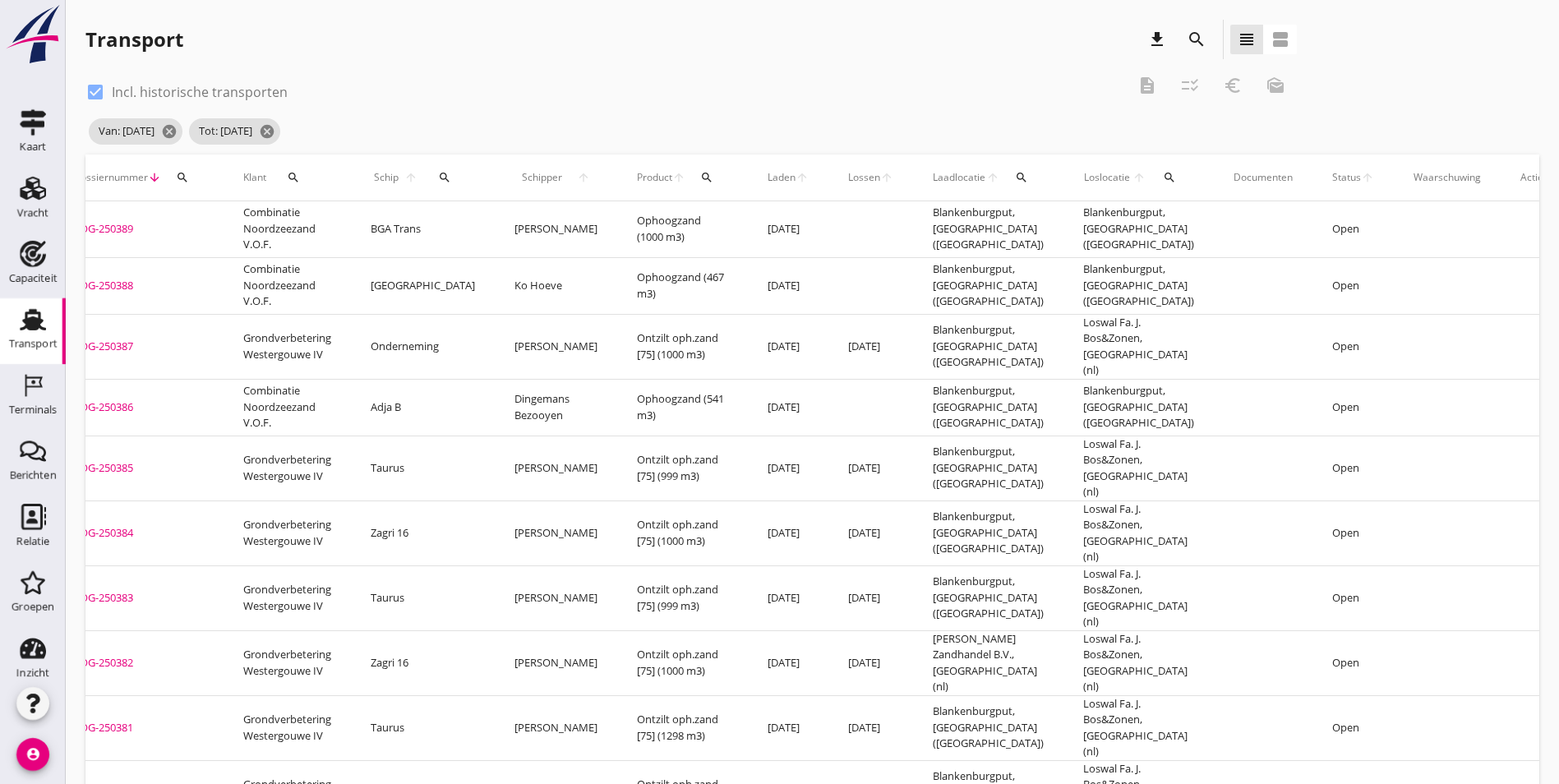 click on "Transport" at bounding box center [33, 344] 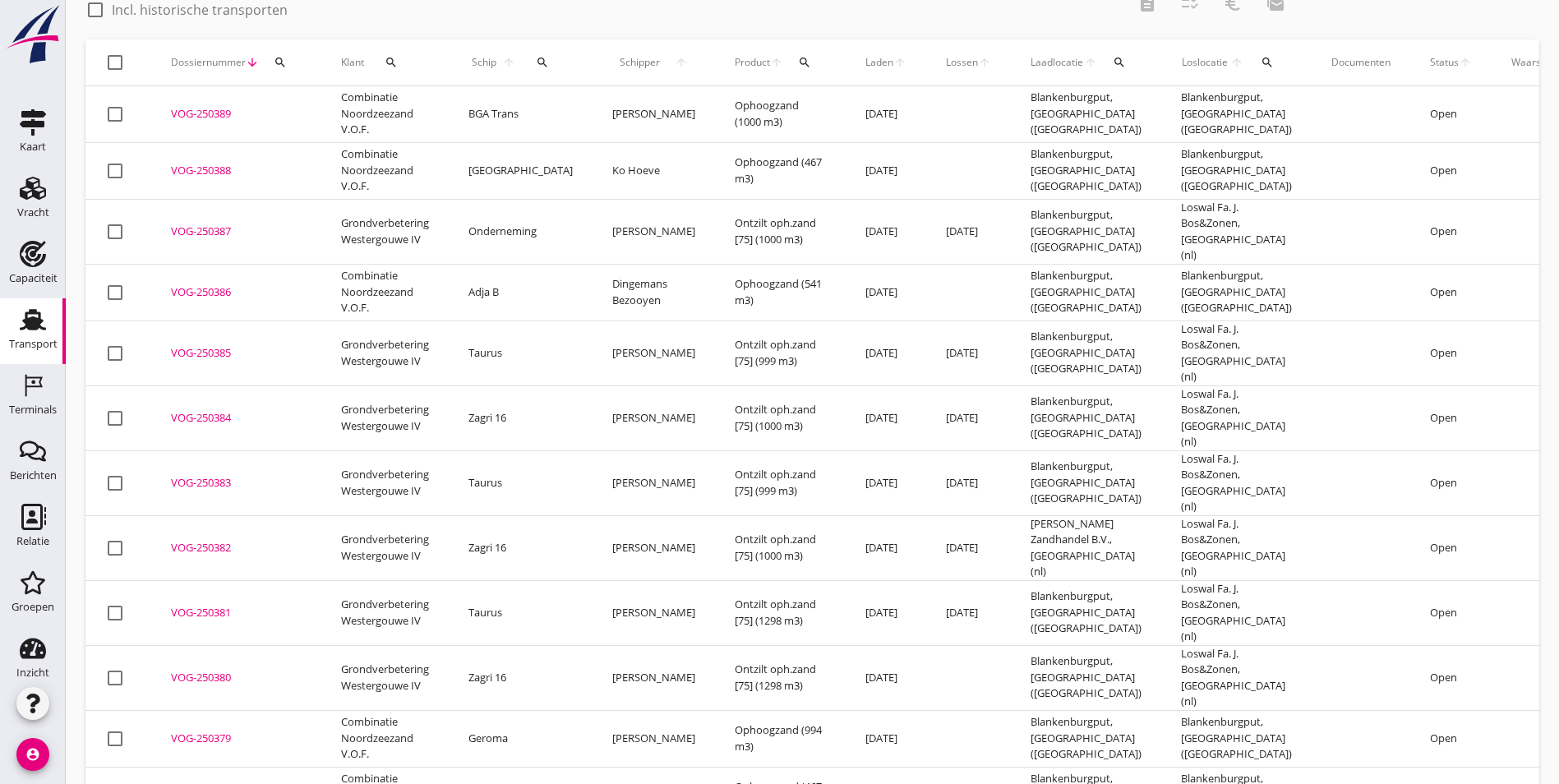 scroll, scrollTop: 0, scrollLeft: 0, axis: both 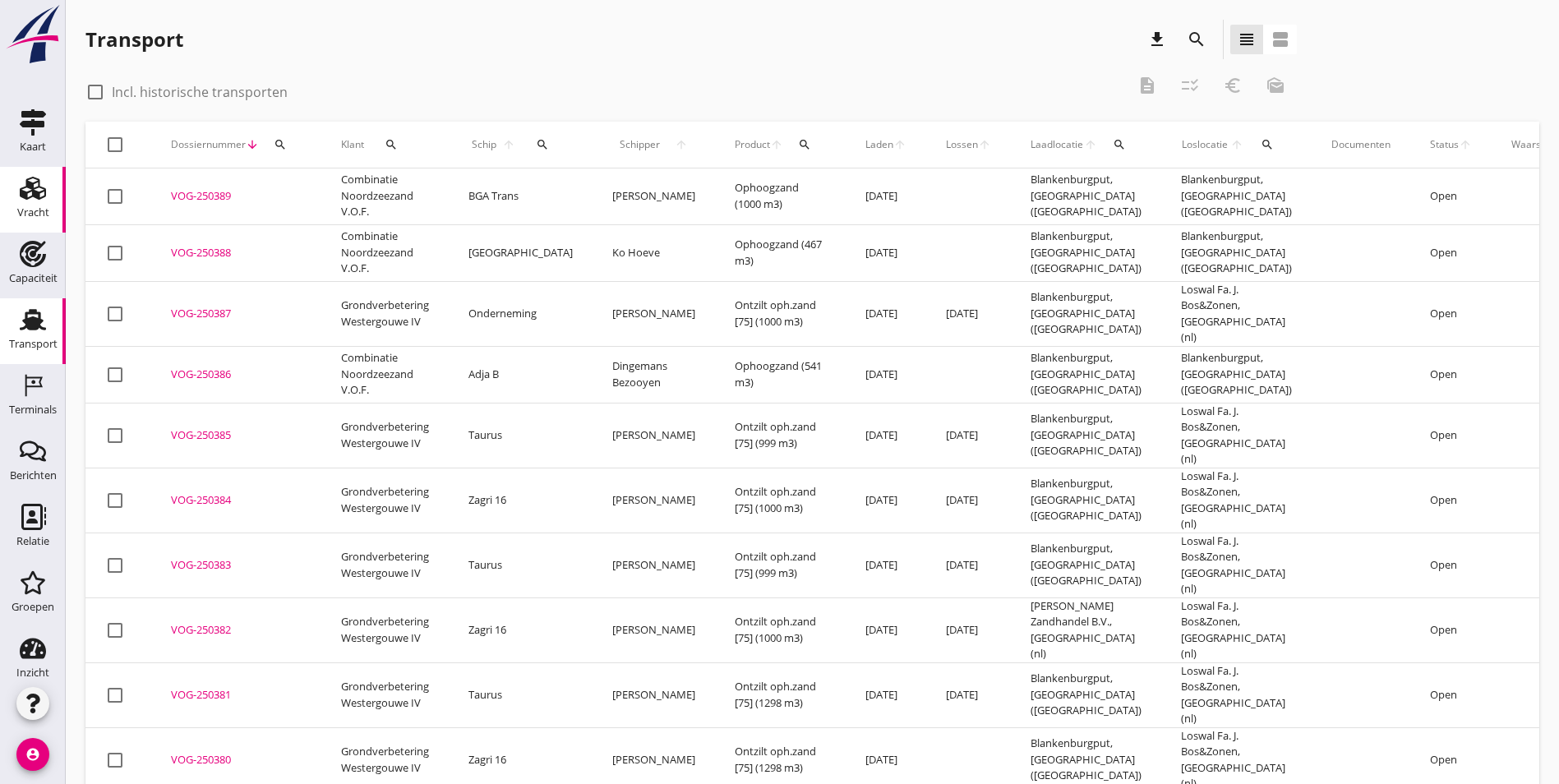 click on "Vracht" 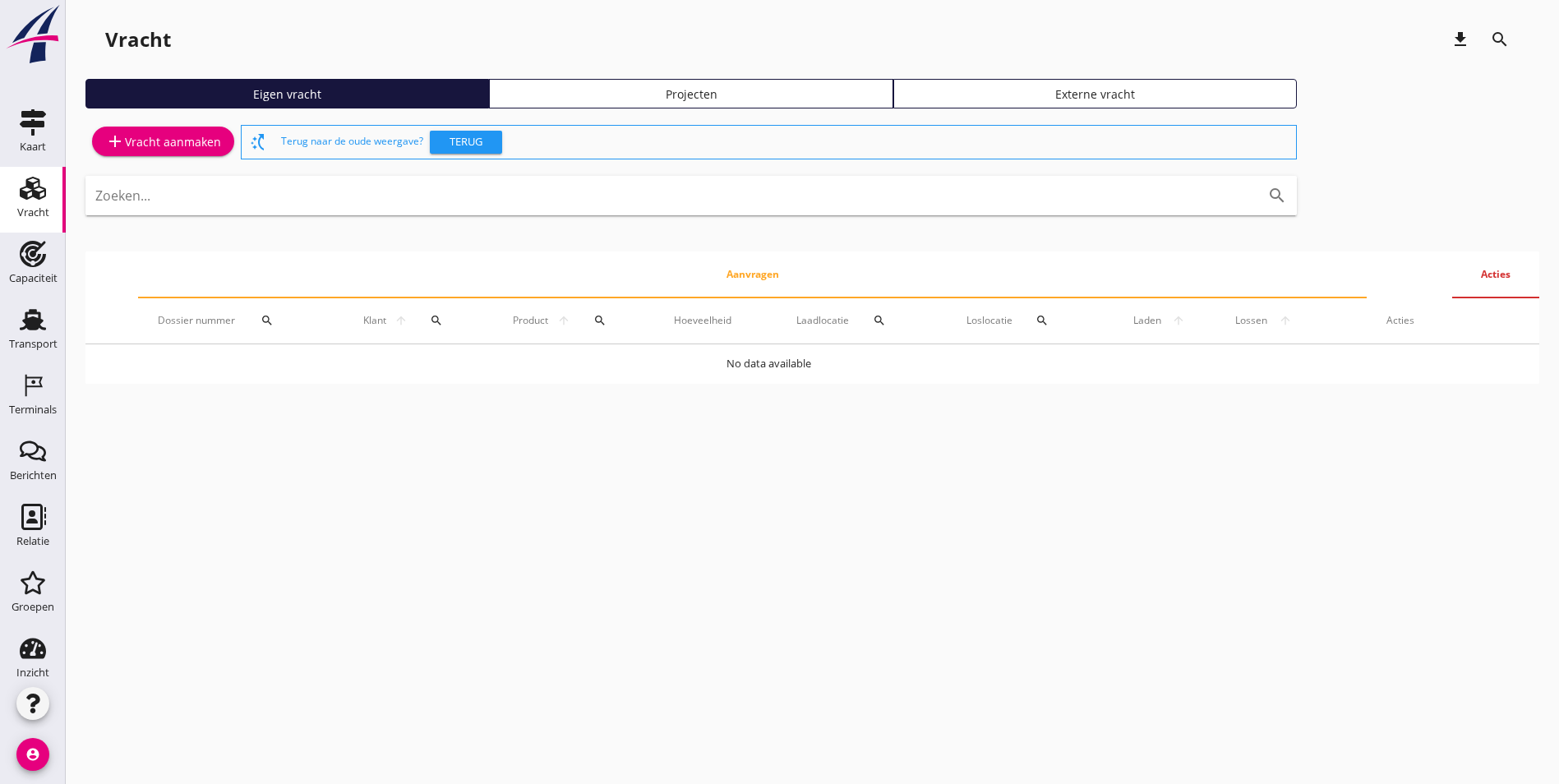 click on "Projecten" at bounding box center (690, 94) 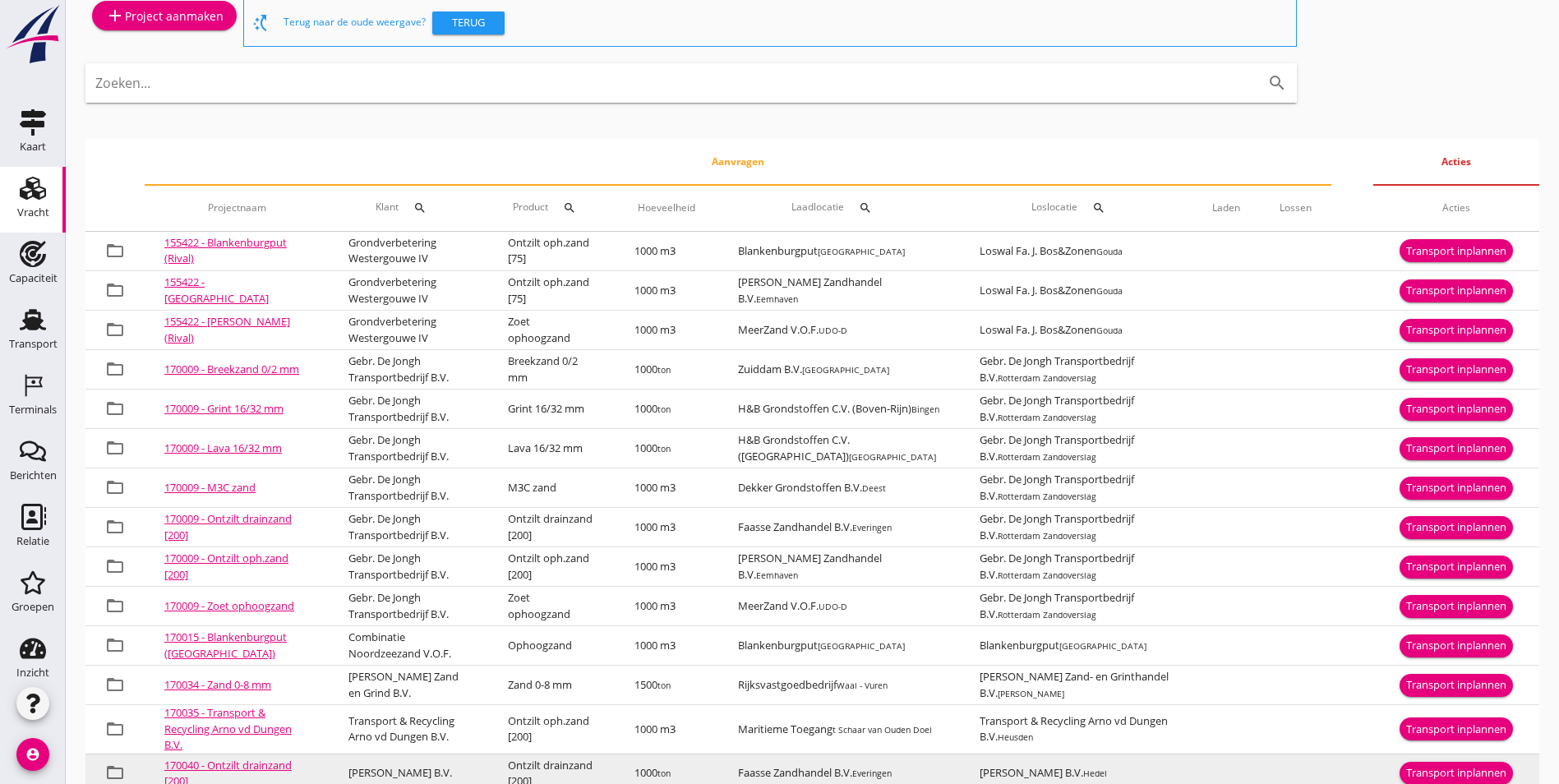 scroll, scrollTop: 0, scrollLeft: 0, axis: both 